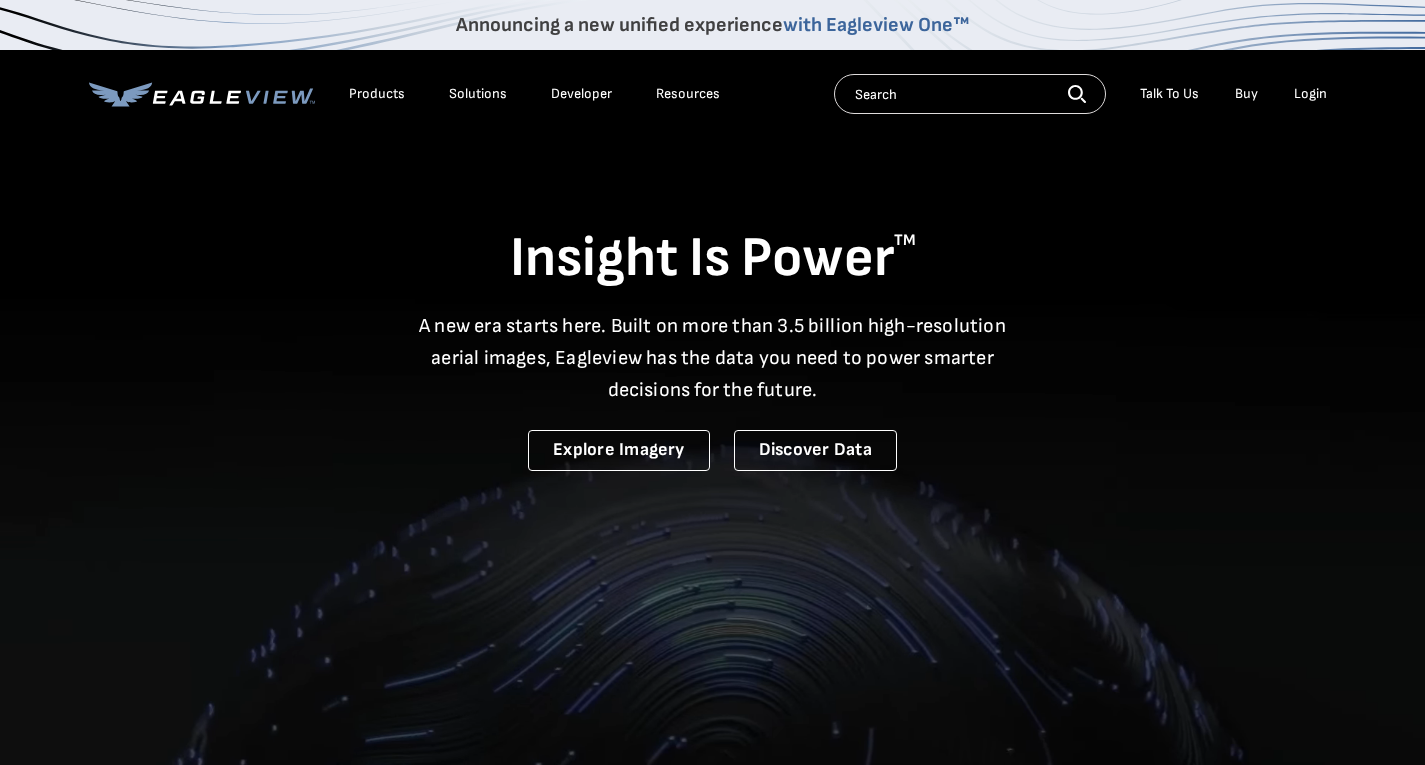 scroll, scrollTop: 0, scrollLeft: 0, axis: both 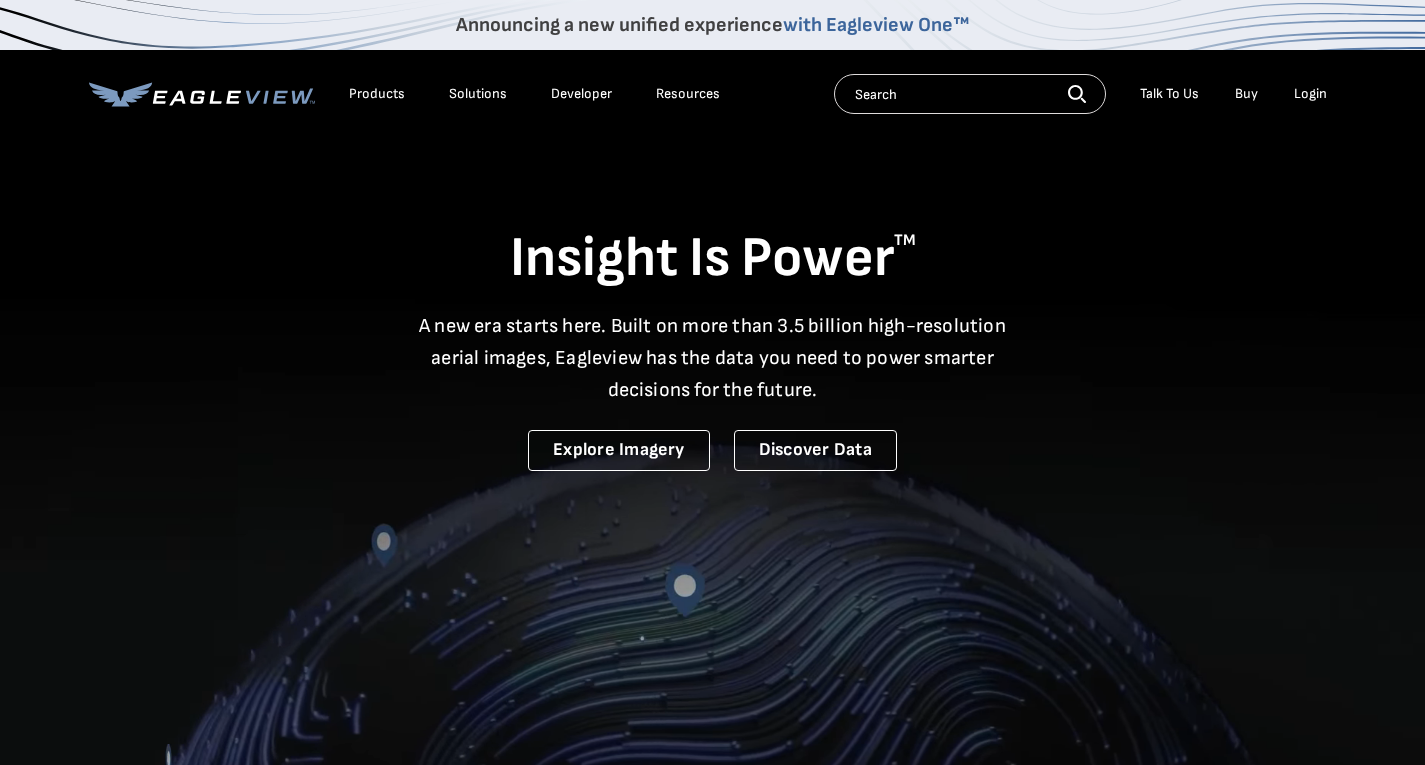 click on "Login" at bounding box center (1310, 94) 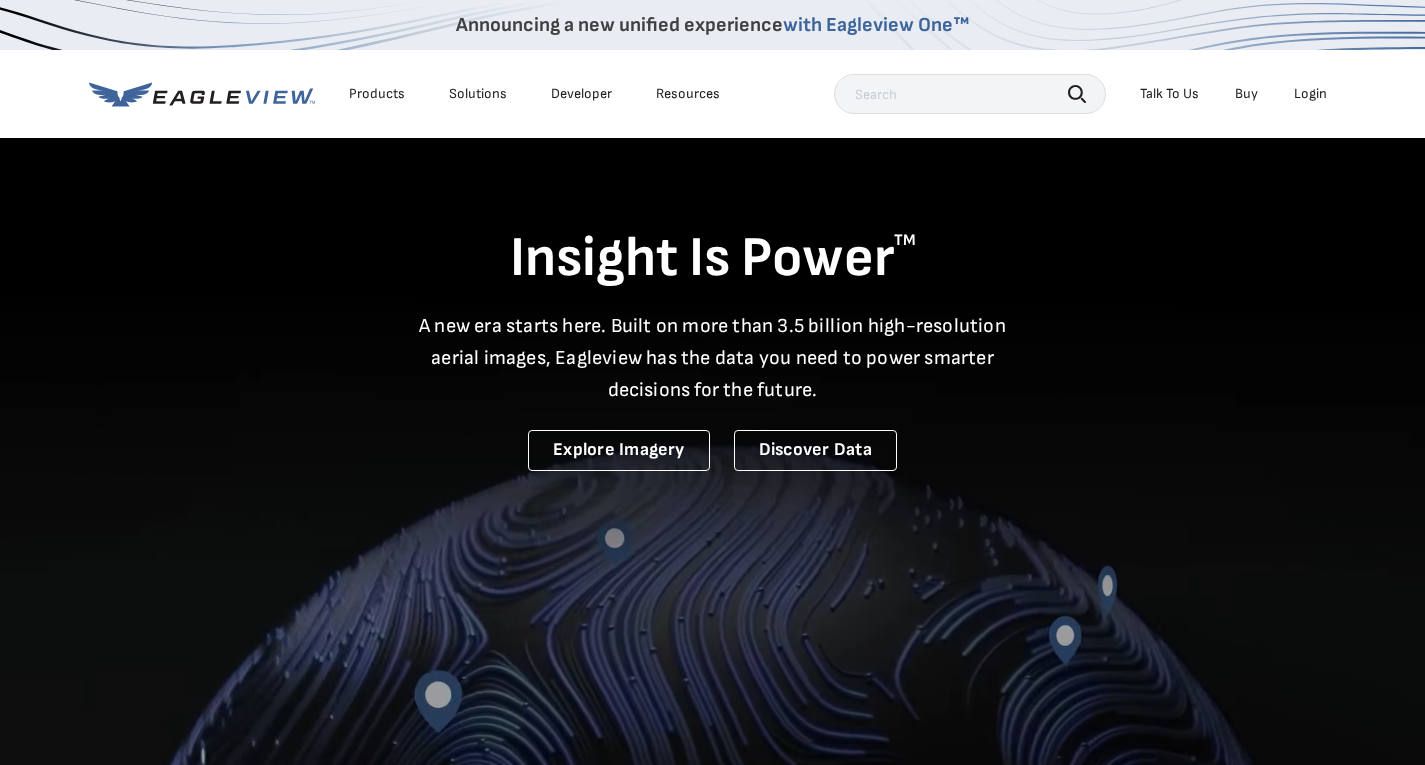click on "Login" at bounding box center [1310, 94] 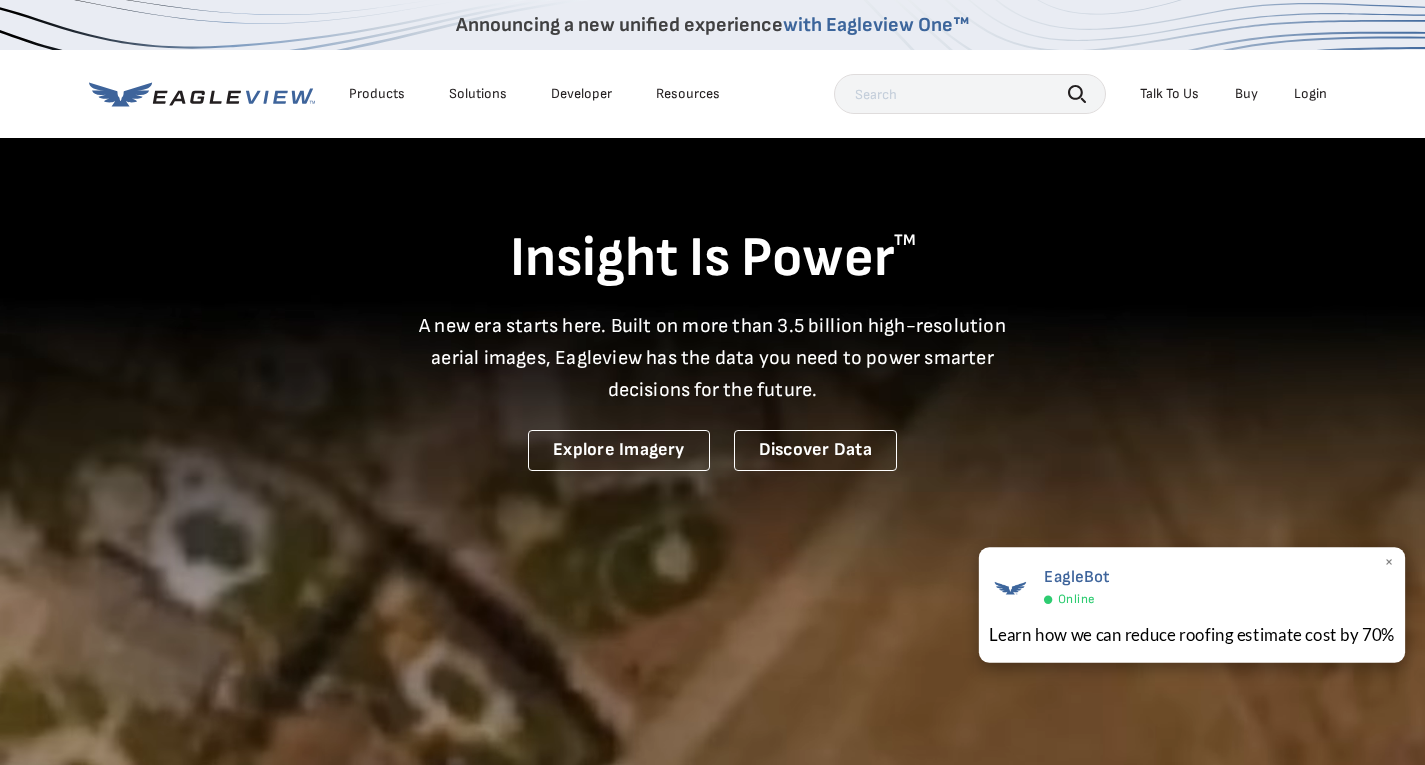 click on "×" at bounding box center (1389, 563) 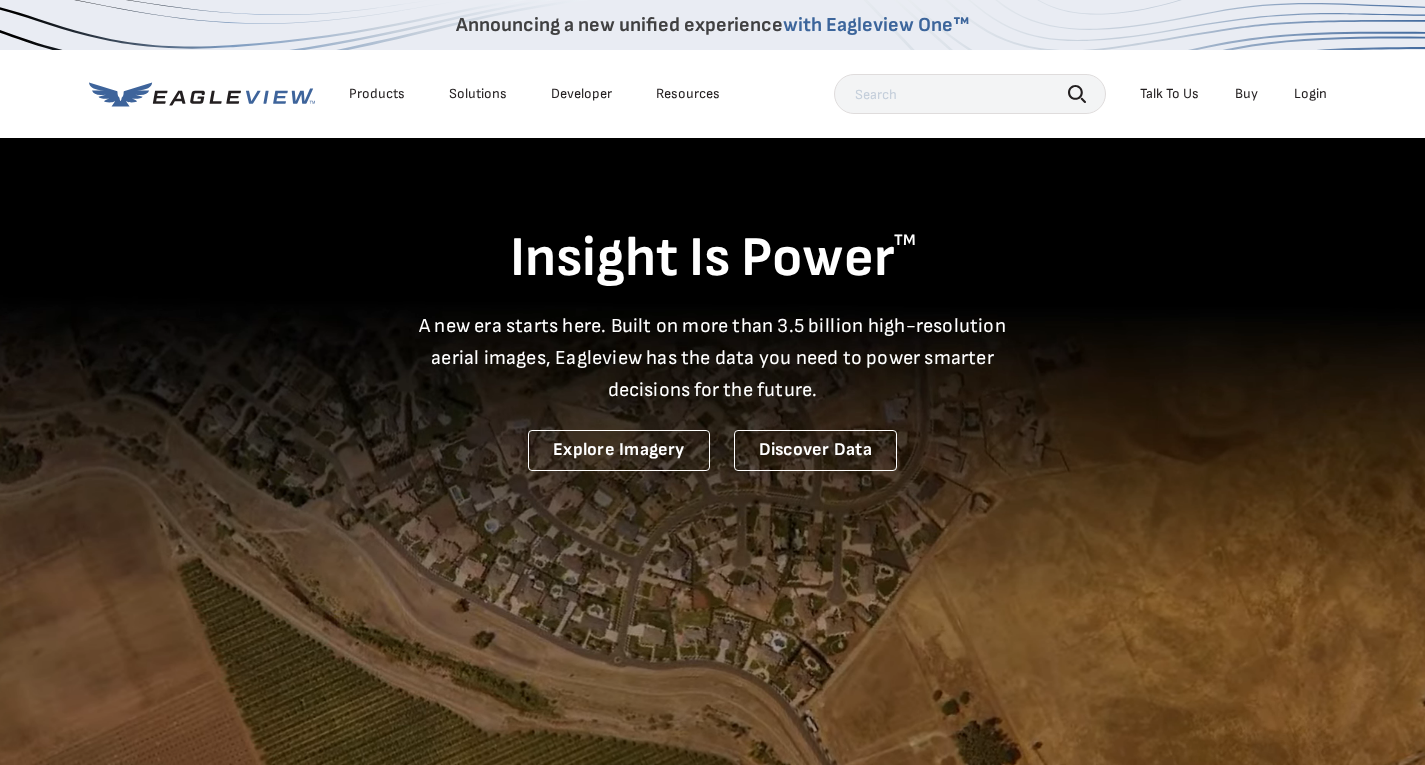 click on "Login" at bounding box center (1310, 94) 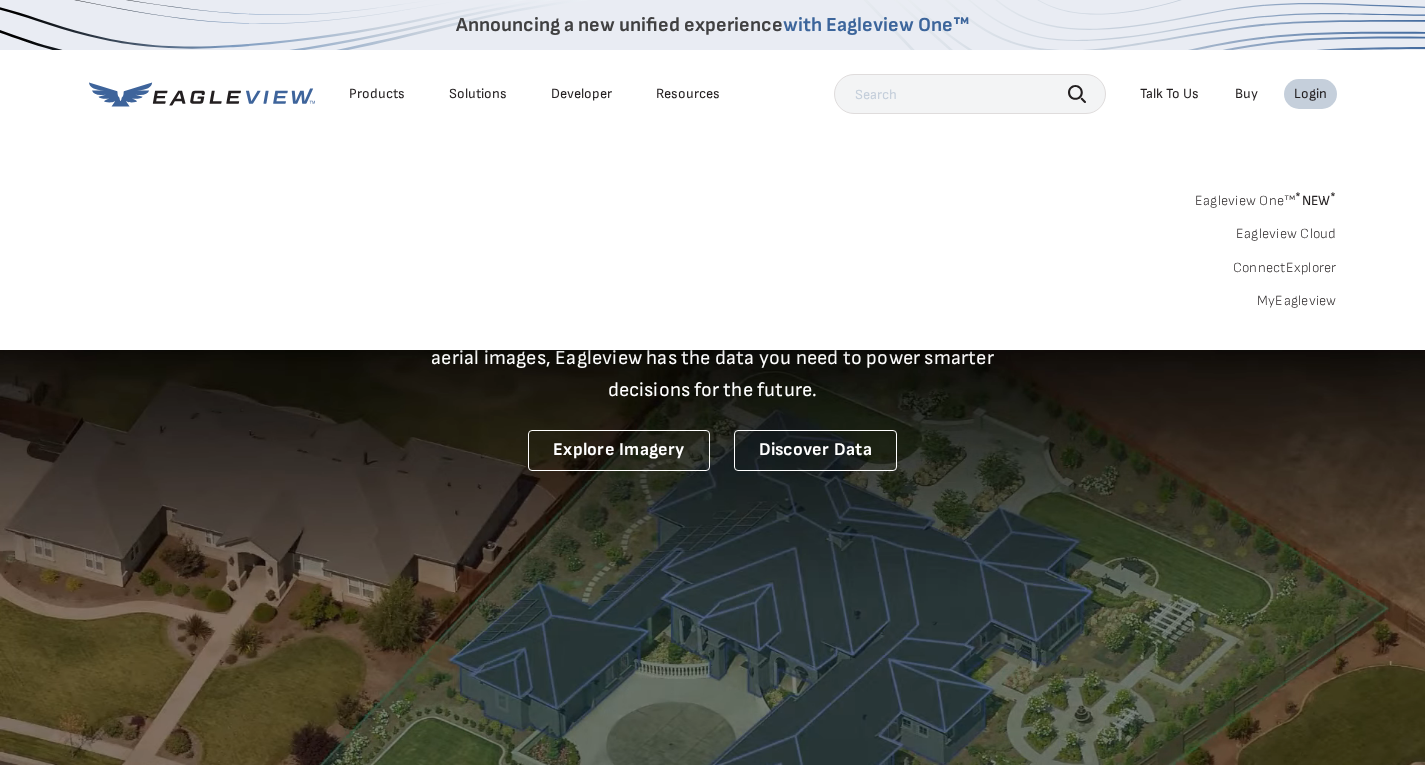 click on "MyEagleview" at bounding box center (1297, 301) 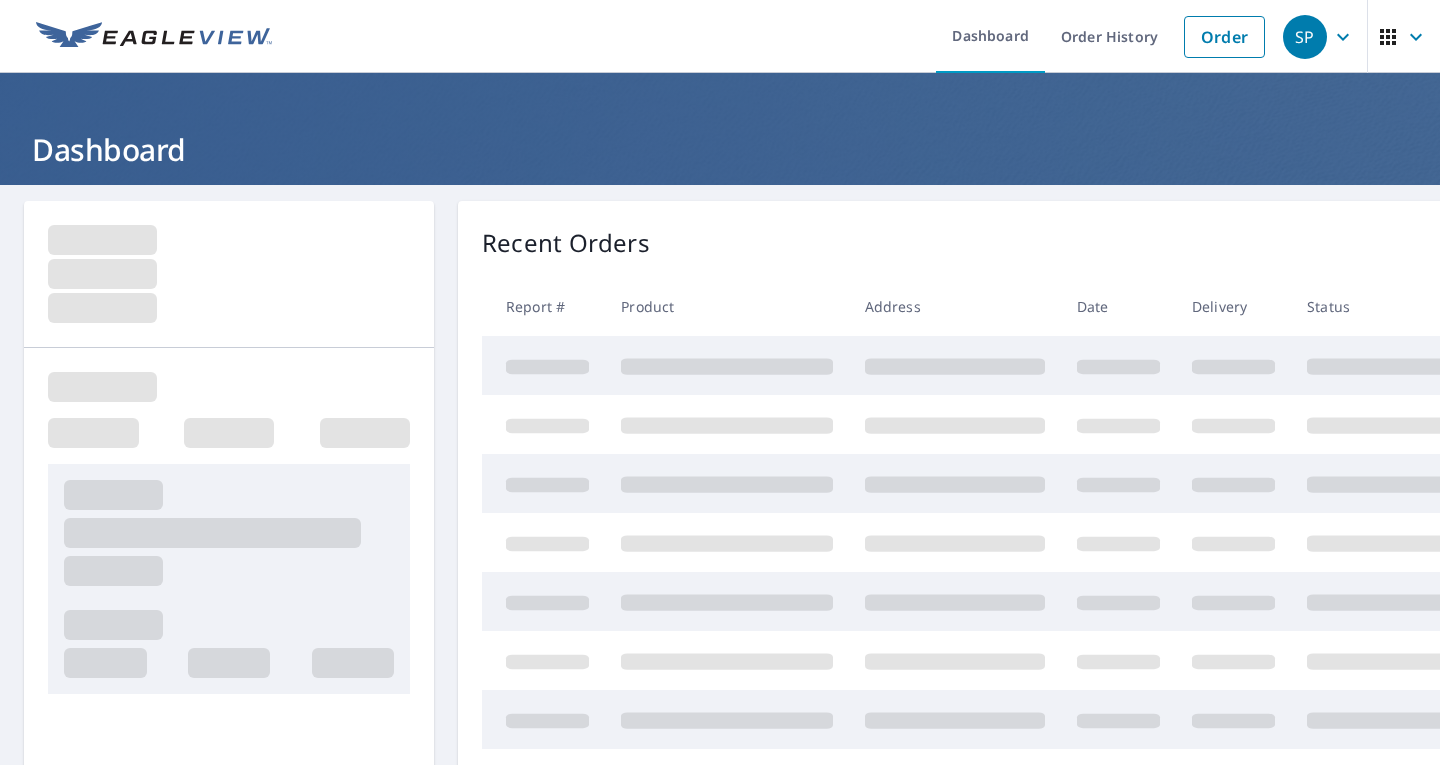 scroll, scrollTop: 0, scrollLeft: 0, axis: both 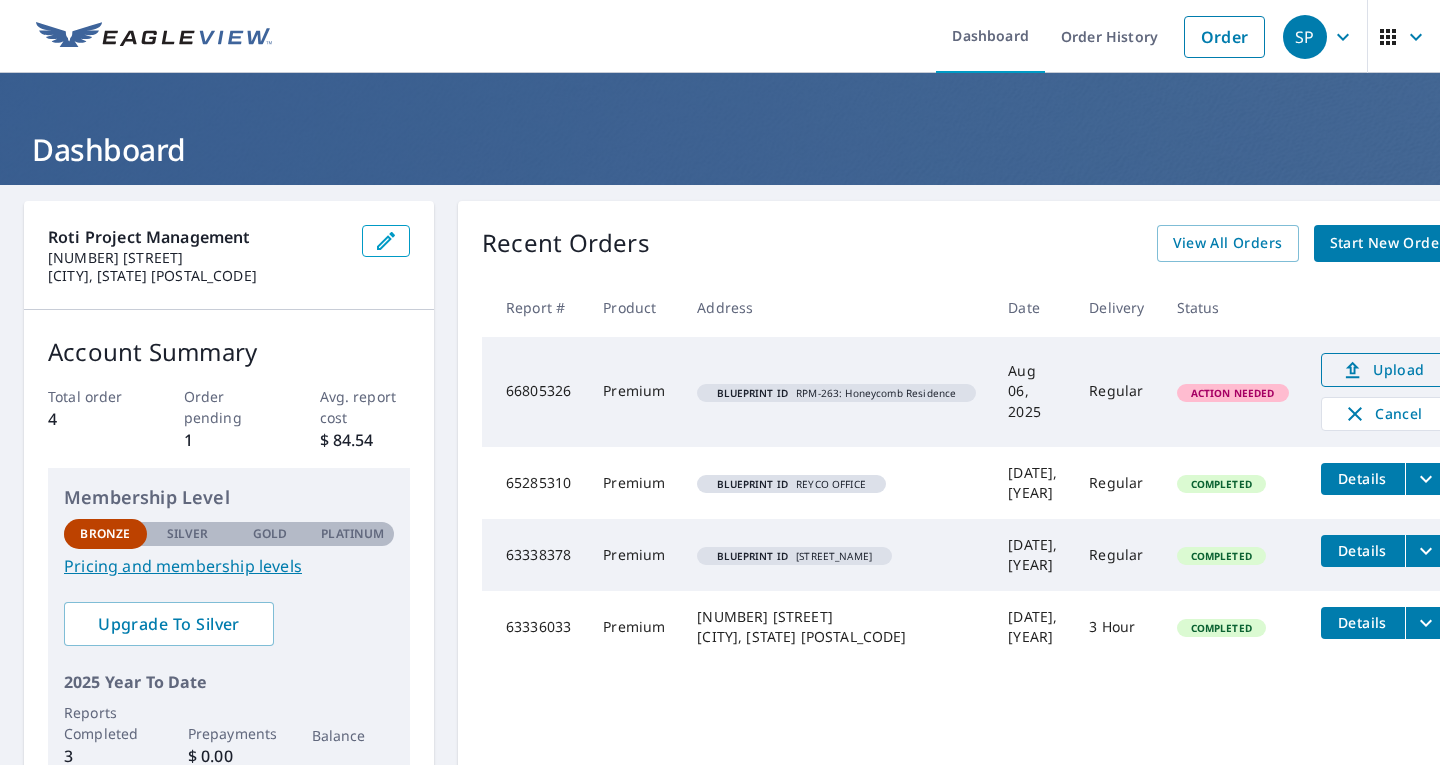 click on "Upload" at bounding box center [1383, 370] 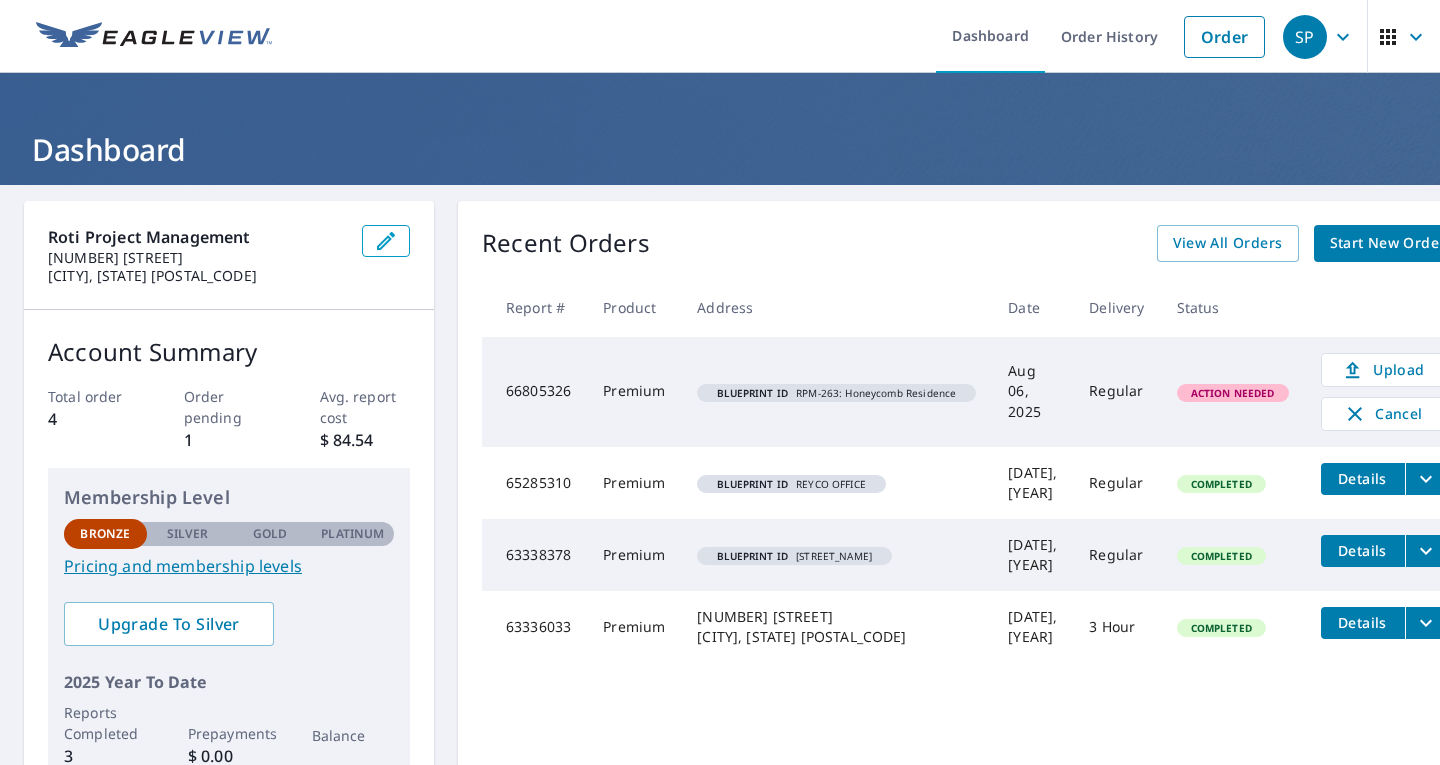 click on "Address" at bounding box center (836, 307) 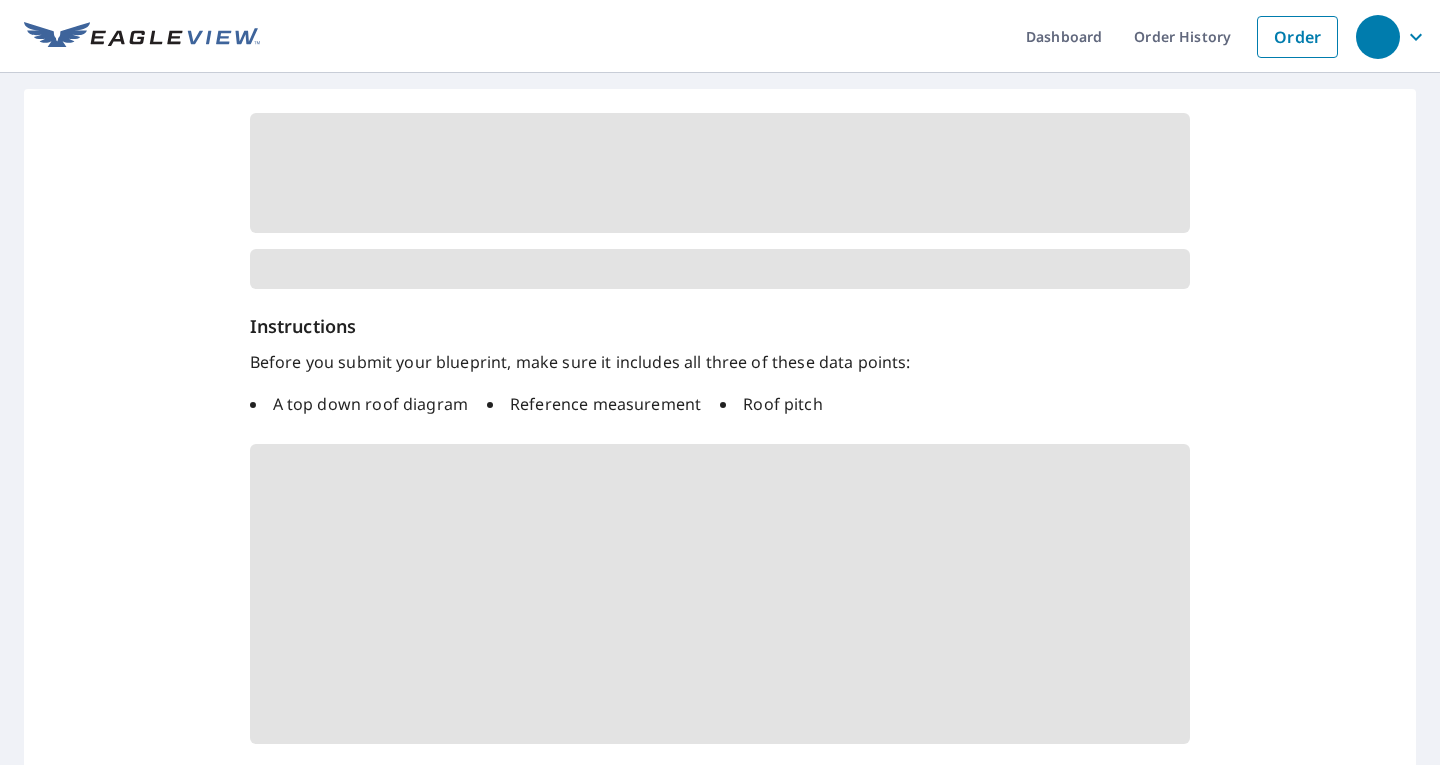 scroll, scrollTop: 0, scrollLeft: 0, axis: both 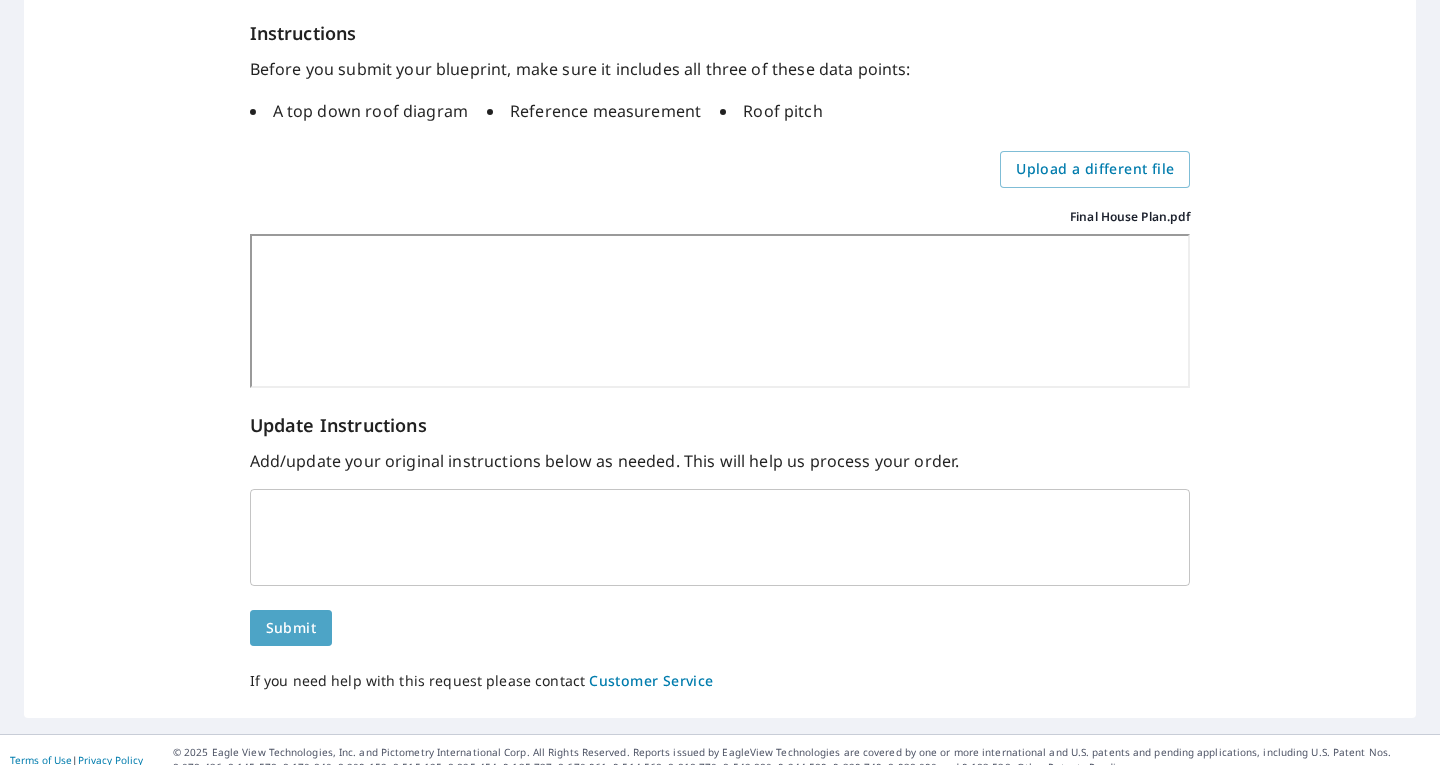 click on "Submit" at bounding box center [291, 628] 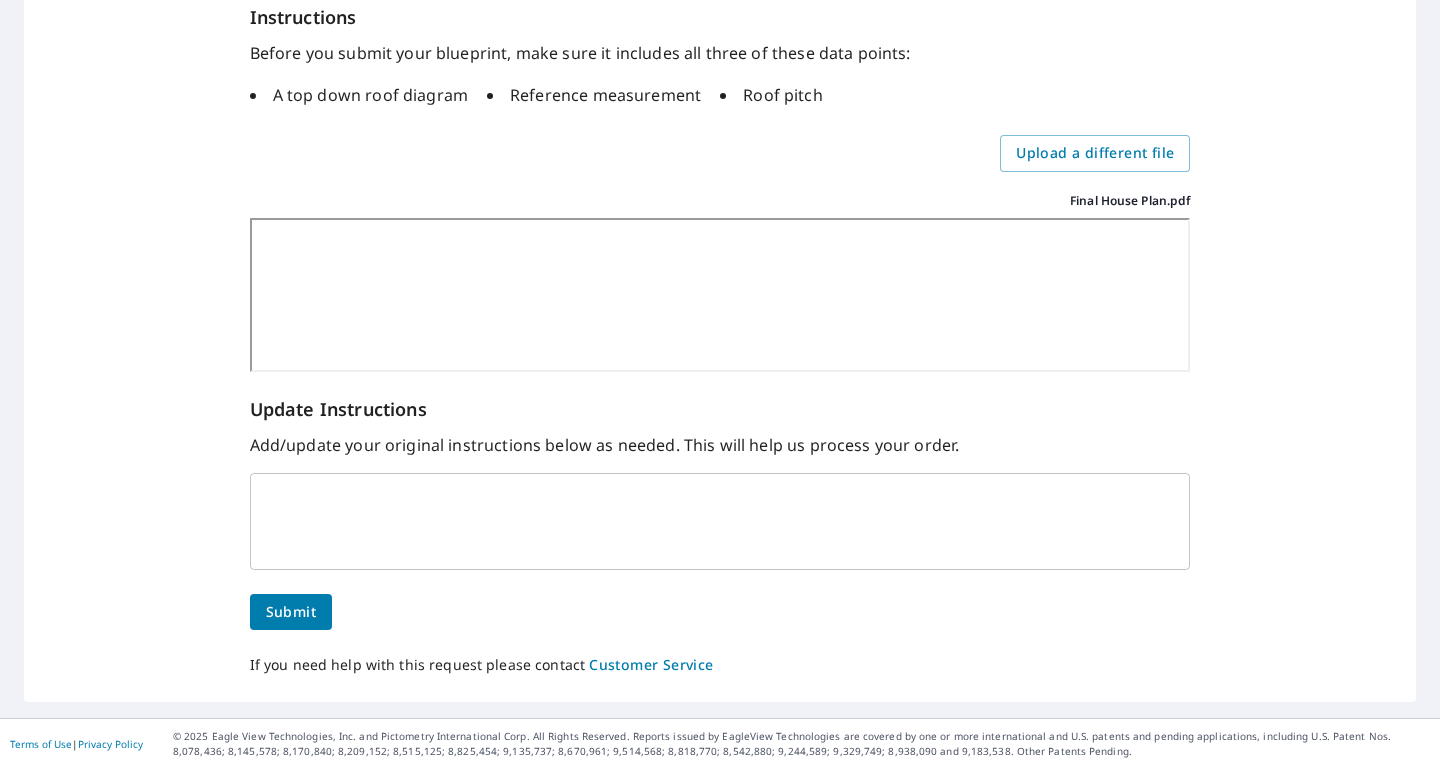 scroll, scrollTop: 380, scrollLeft: 0, axis: vertical 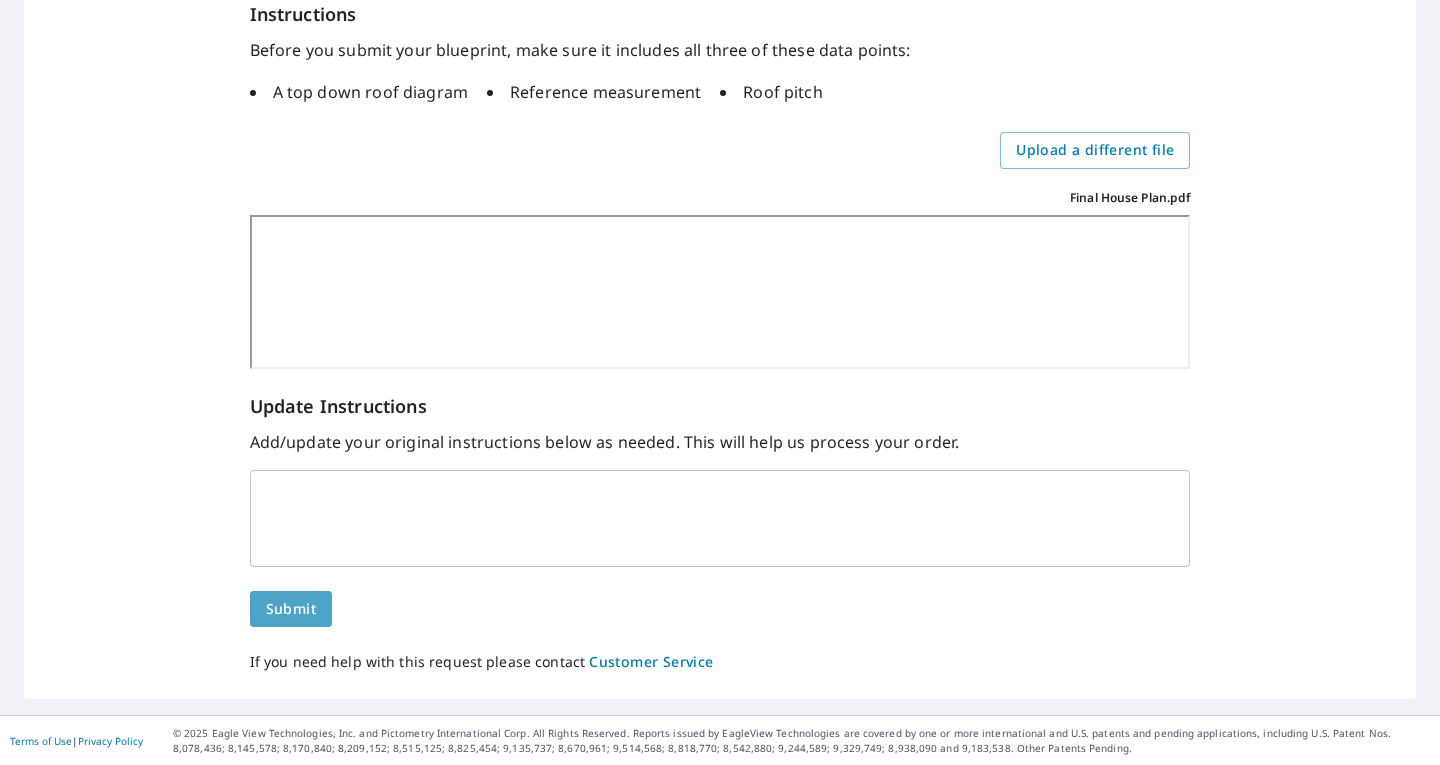 click on "Submit" at bounding box center (291, 609) 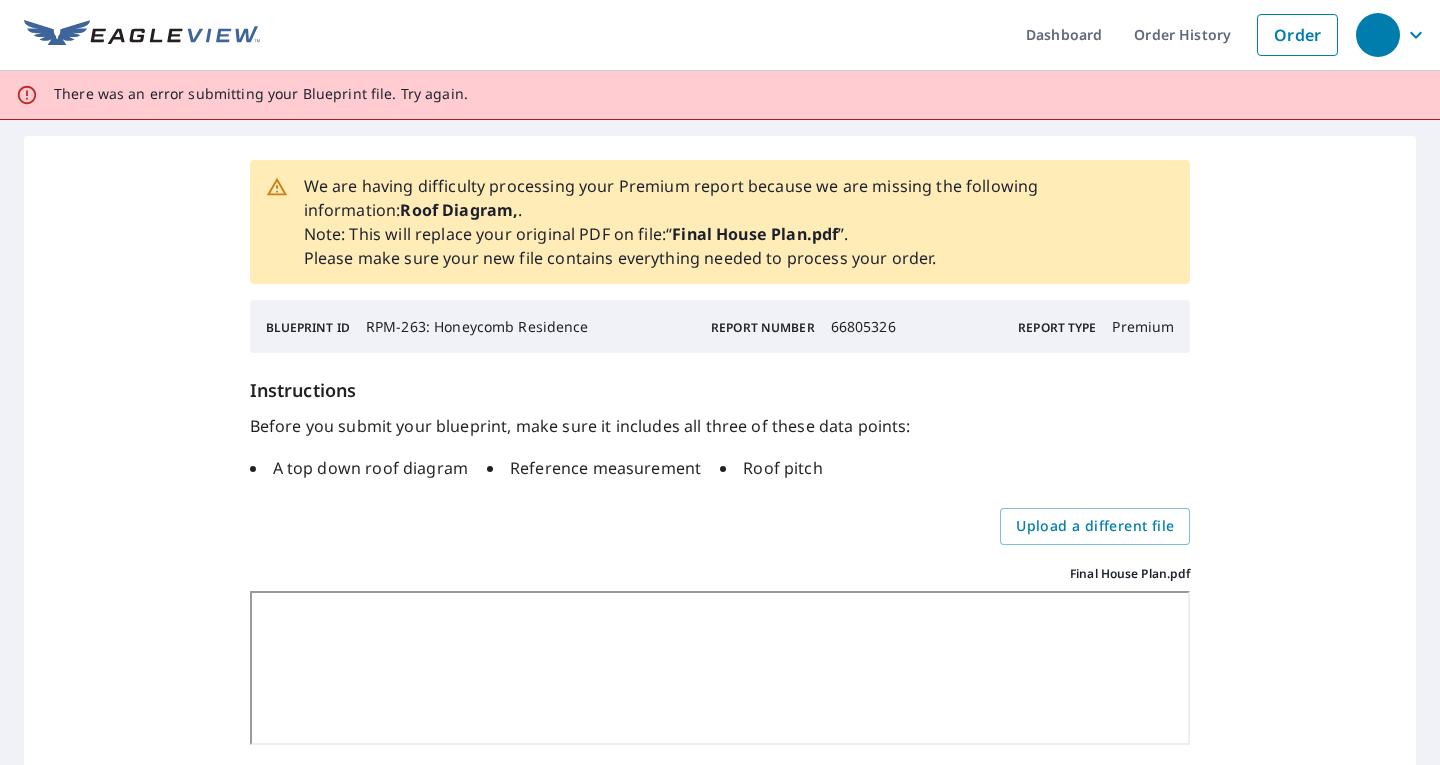 scroll, scrollTop: 0, scrollLeft: 0, axis: both 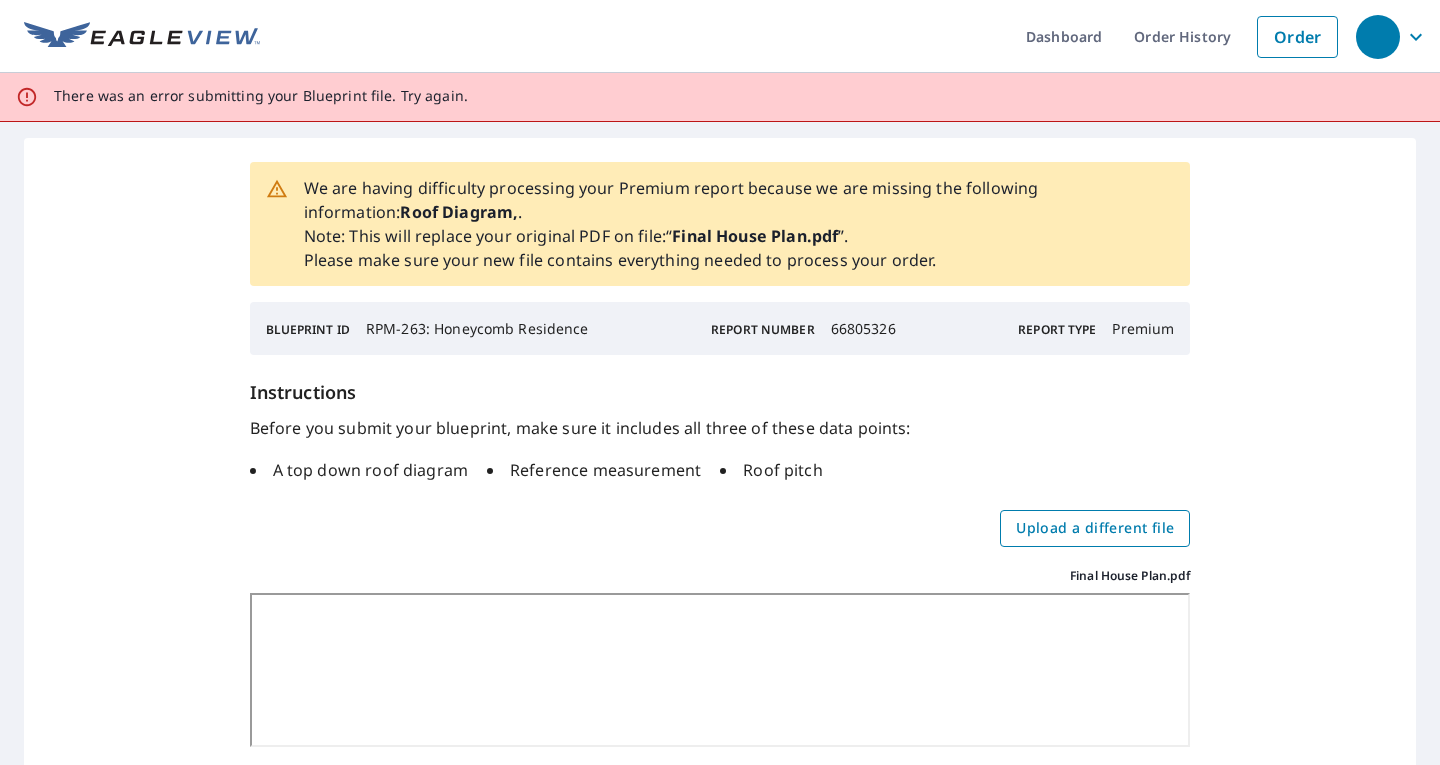 click on "Upload a different file" at bounding box center [1095, 528] 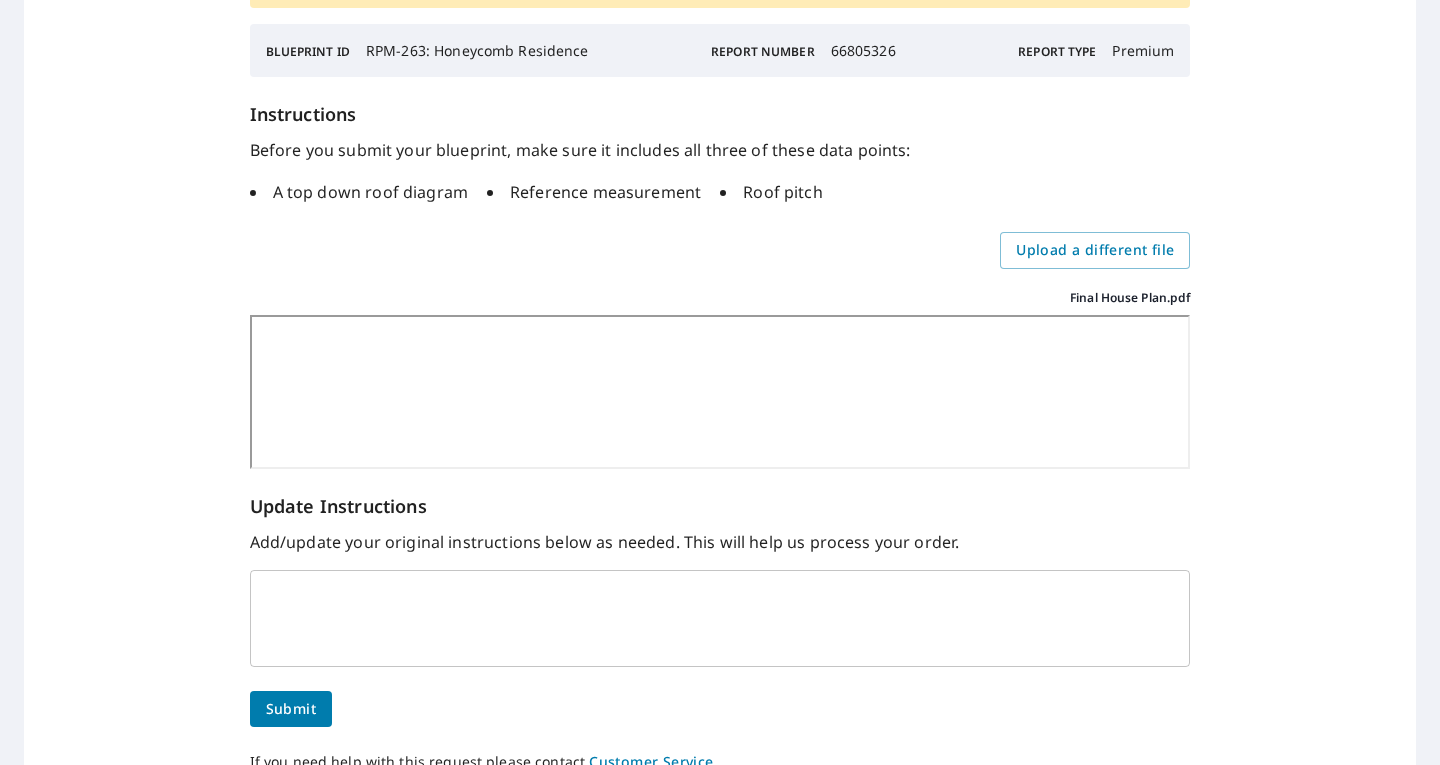 scroll, scrollTop: 380, scrollLeft: 0, axis: vertical 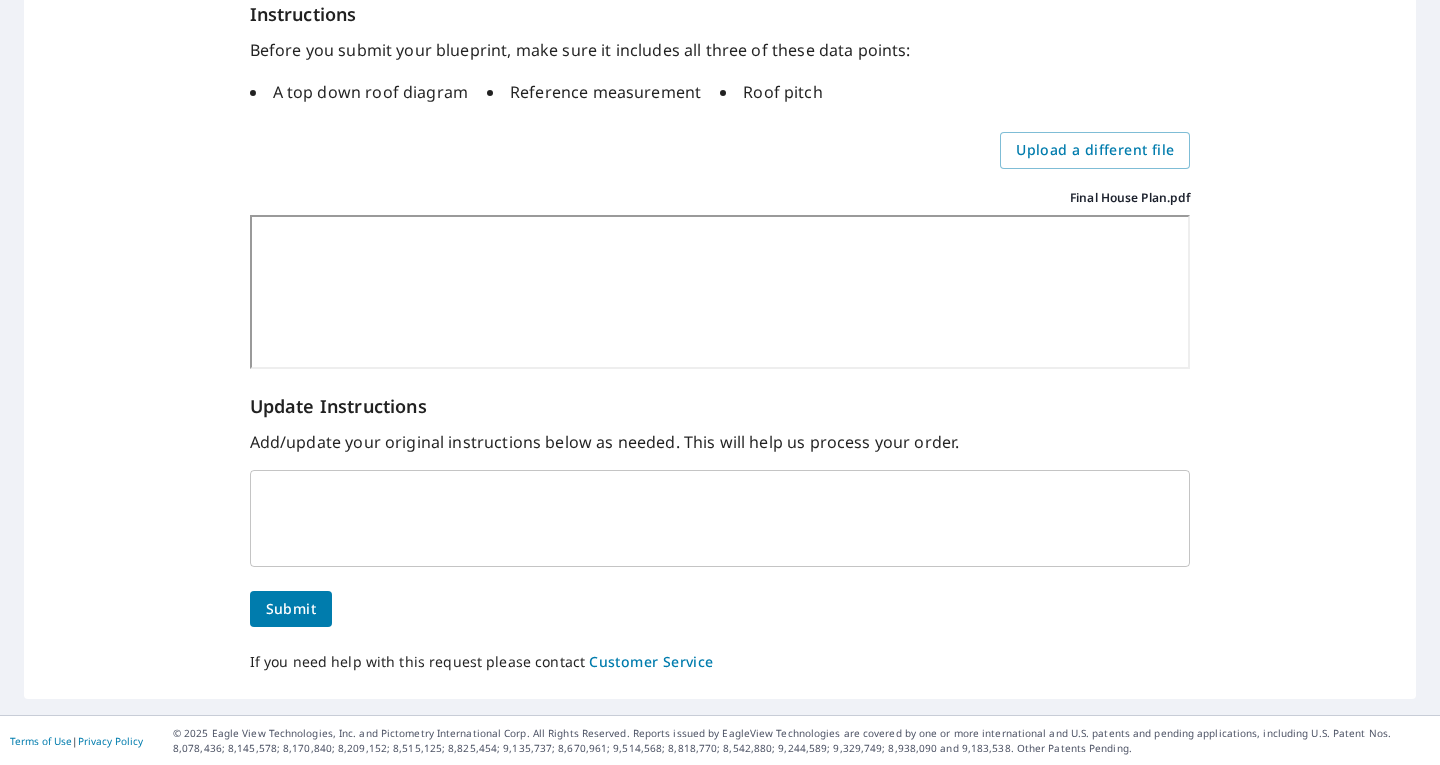 click on "Submit" at bounding box center [291, 609] 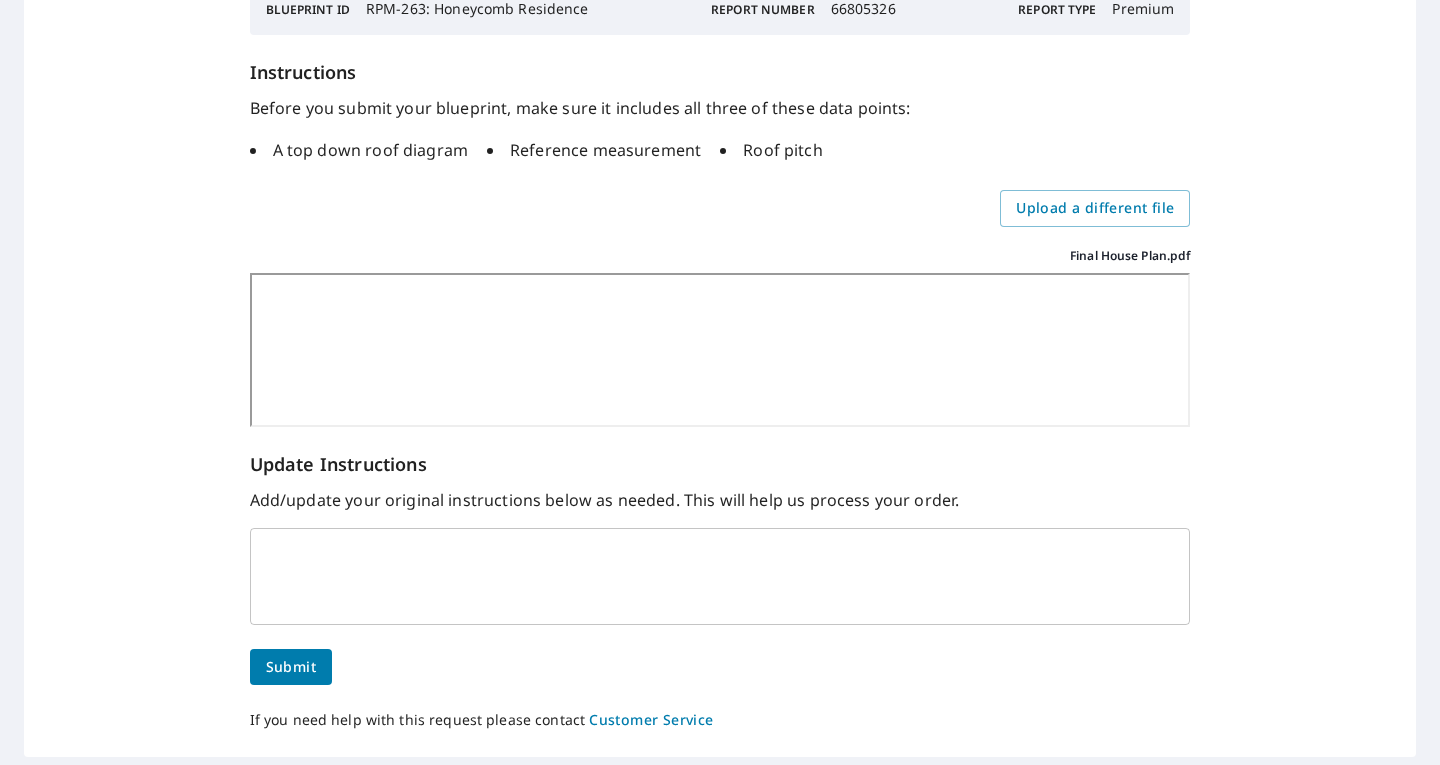 scroll, scrollTop: 380, scrollLeft: 0, axis: vertical 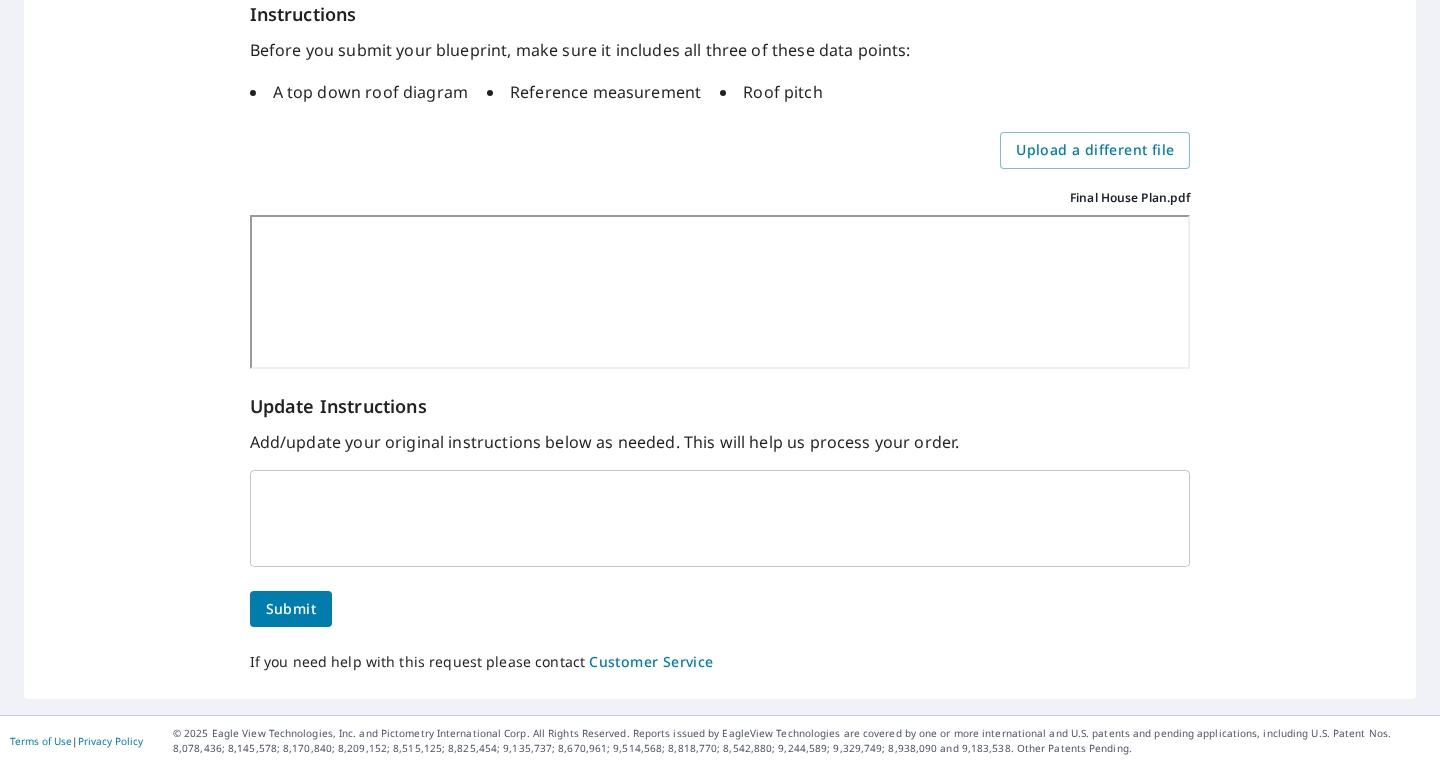 click on "We are having difficulty processing your Premium report because we are missing the following information:  Roof Diagram, . Note: This will replace your original PDF on file:  “ [FILENAME] ”. Please make sure your new file contains everything needed to process your order. Blueprint ID RPM-263: Honeycomb Residence Report Number 66805326 Report Type Premium Instructions Before you submit your blueprint, make sure it includes all three of these data points: A top down roof diagram Reference measurement Roof pitch Upload a different file [FILENAME] [FILENAME] Update Instructions Add/update your original instructions below as needed. This will help us process your order. x ​ Submit If you need help with this request please contact   Customer Service" at bounding box center [720, 229] 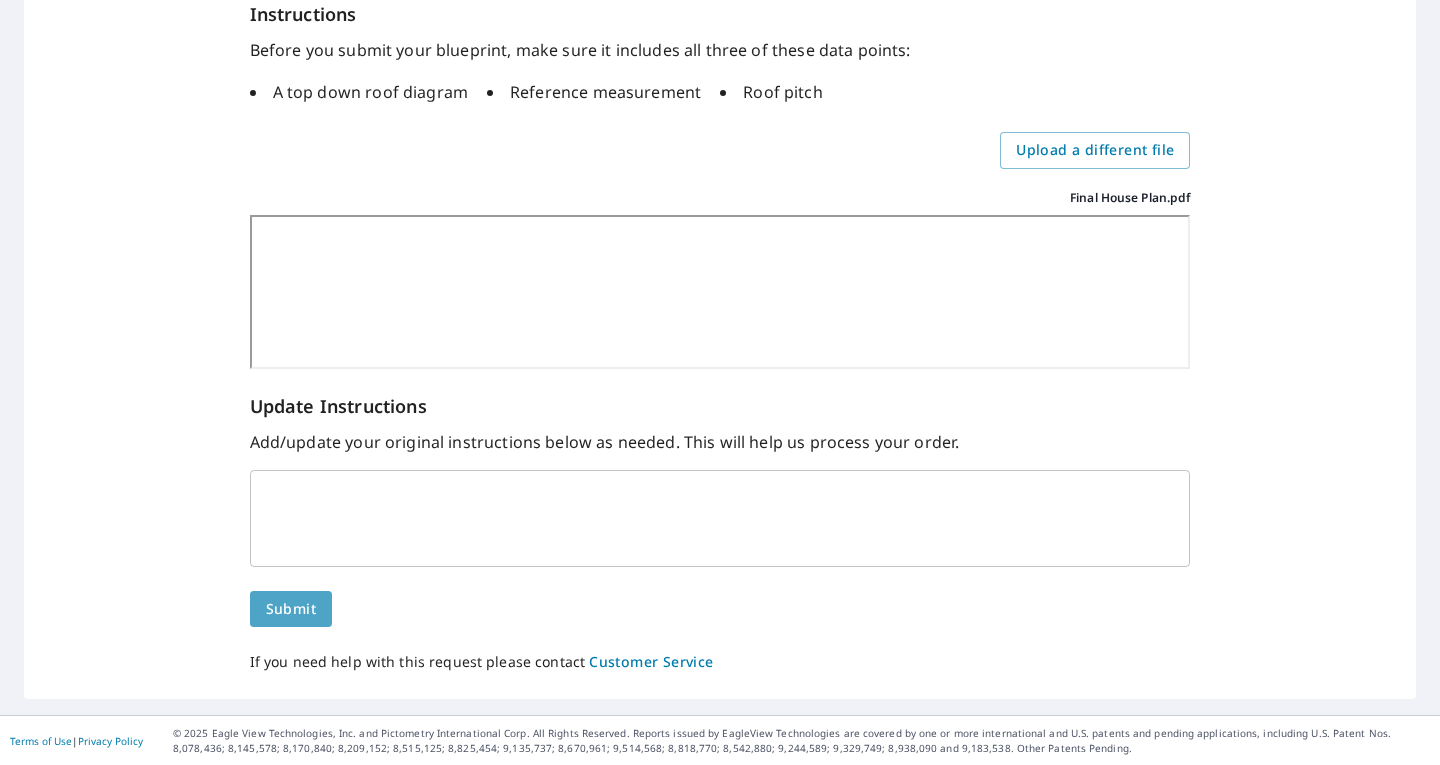 click on "Submit" at bounding box center [291, 609] 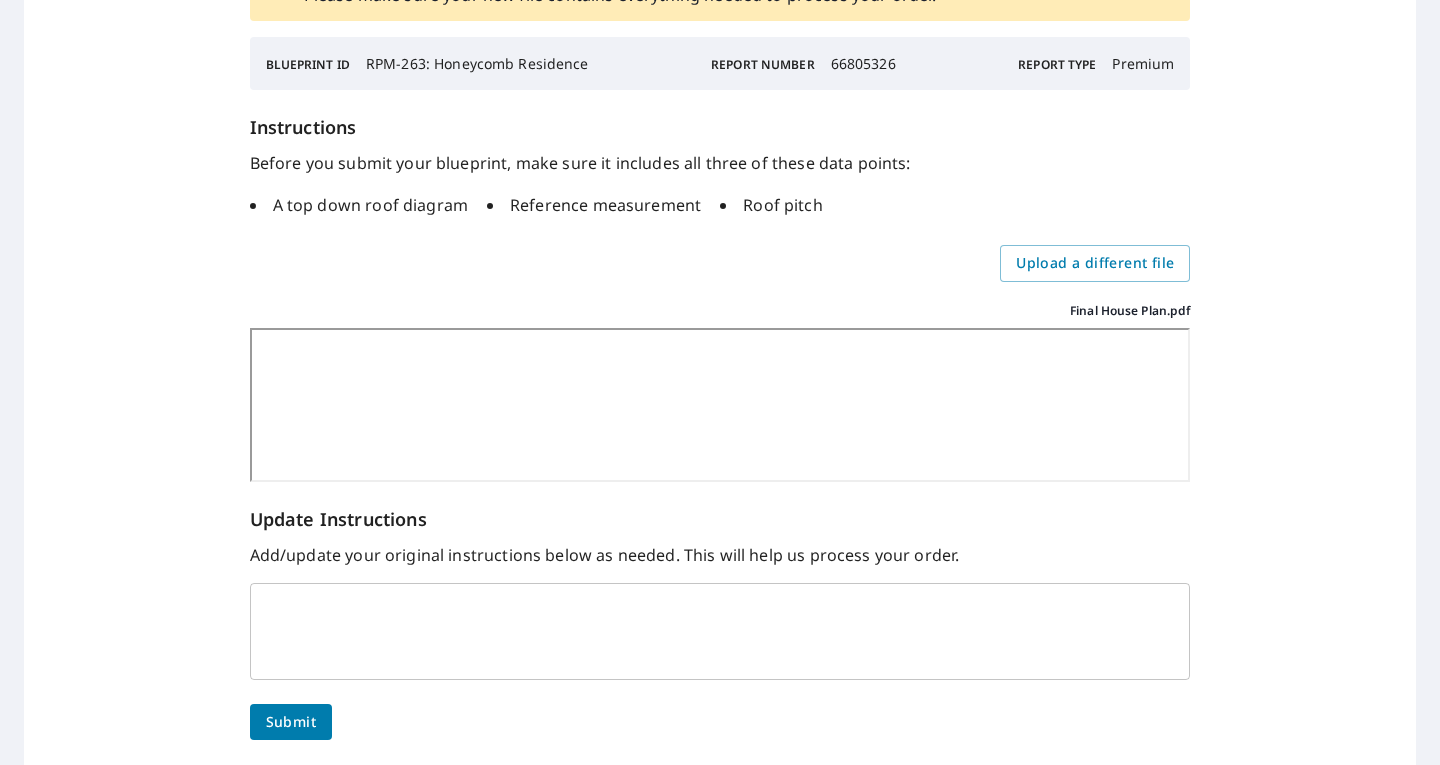 scroll, scrollTop: 311, scrollLeft: 0, axis: vertical 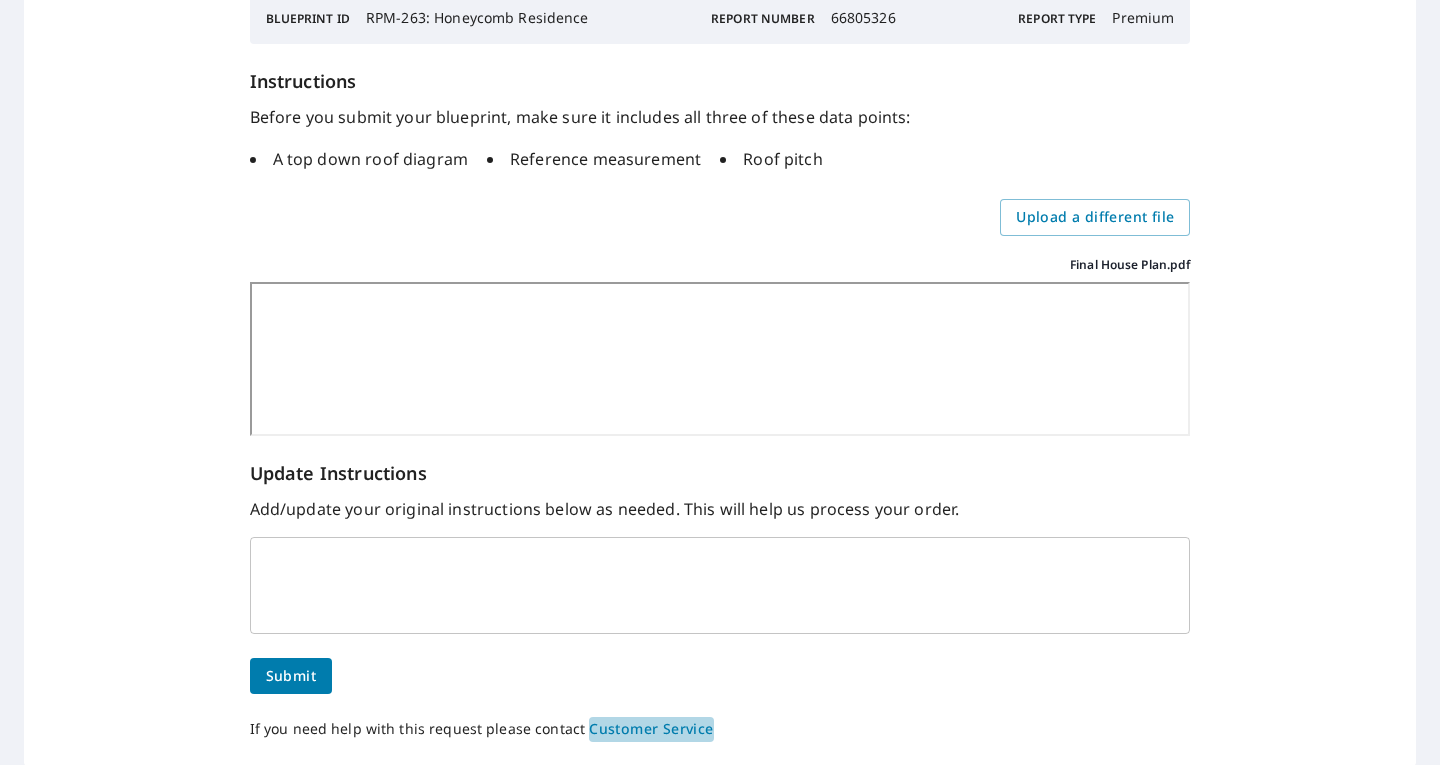 click on "Customer Service" at bounding box center [651, 729] 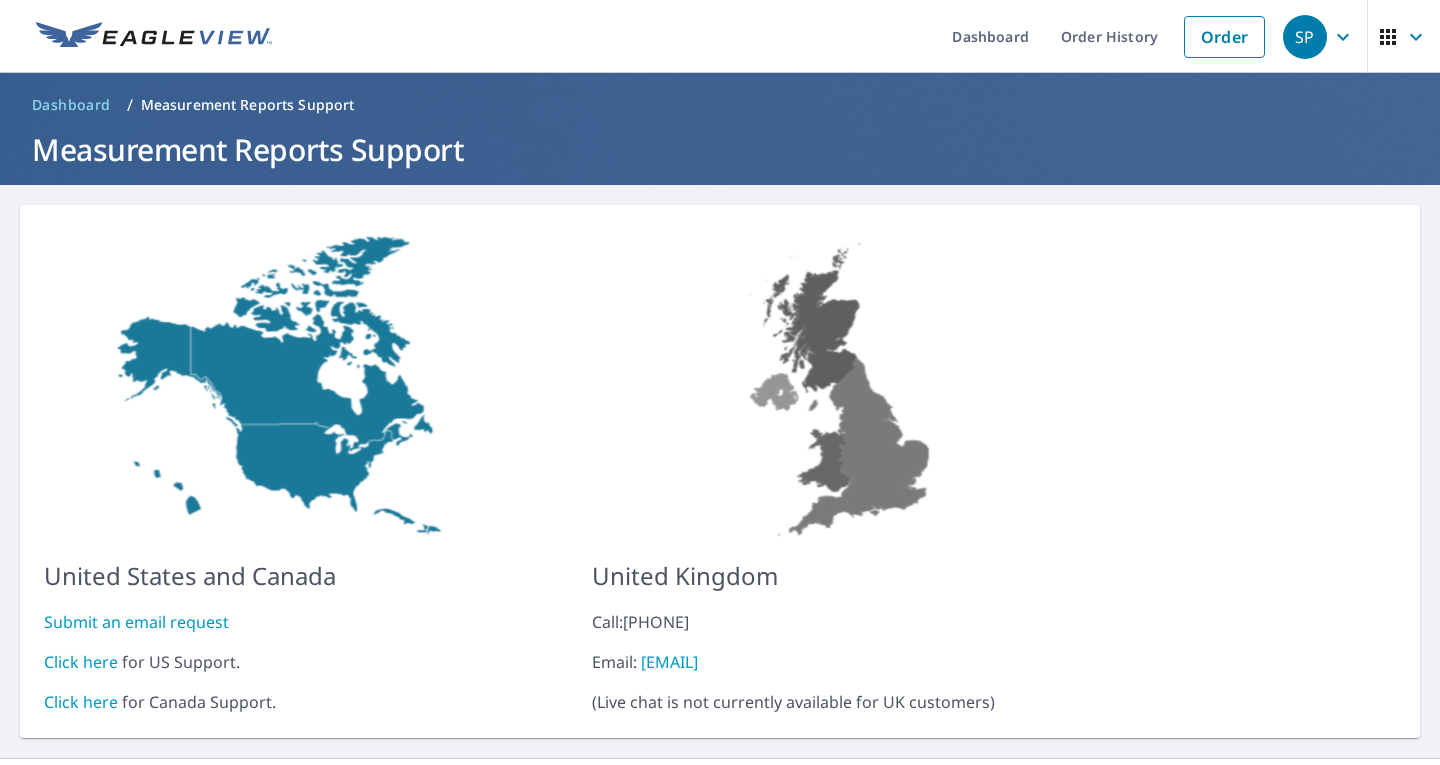 scroll, scrollTop: 0, scrollLeft: 0, axis: both 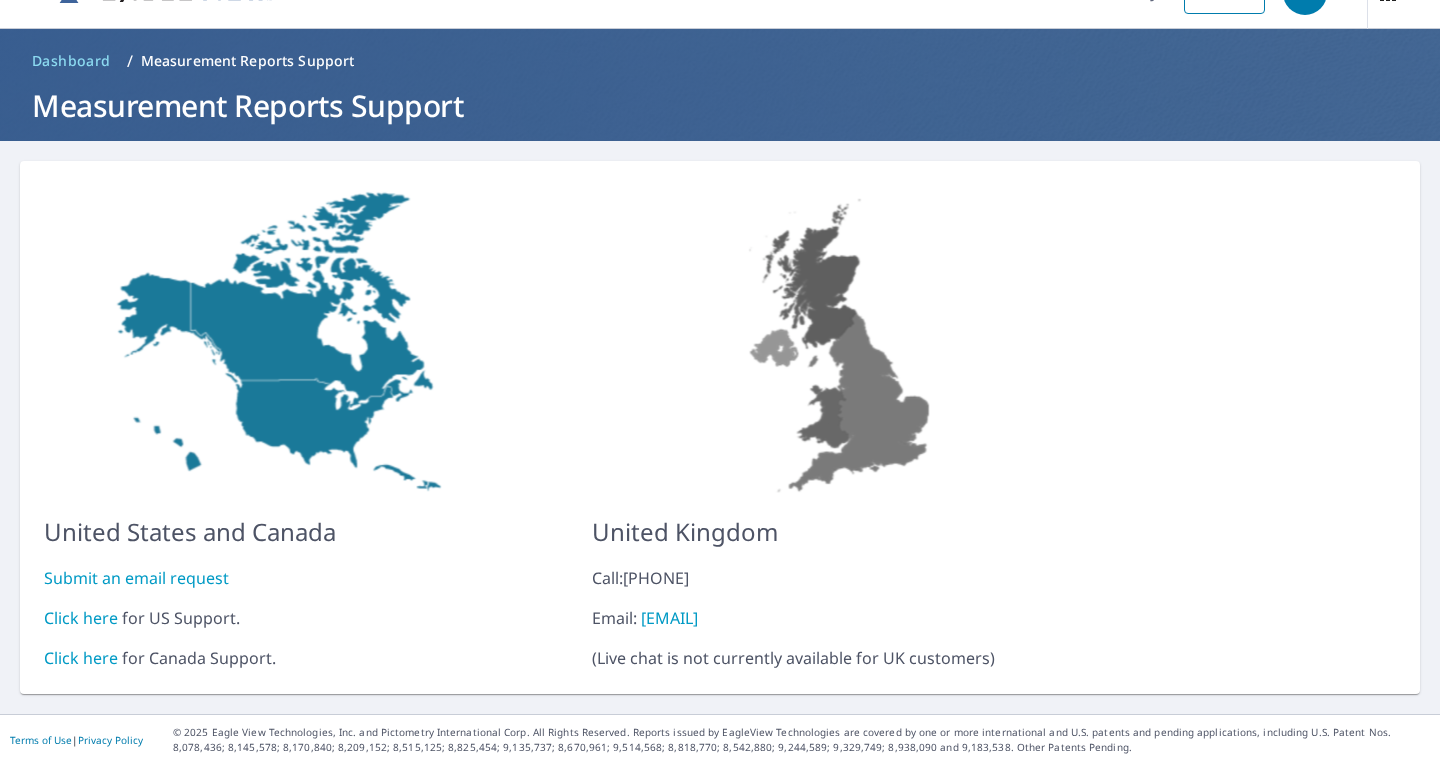 click on "Click here" at bounding box center (81, 618) 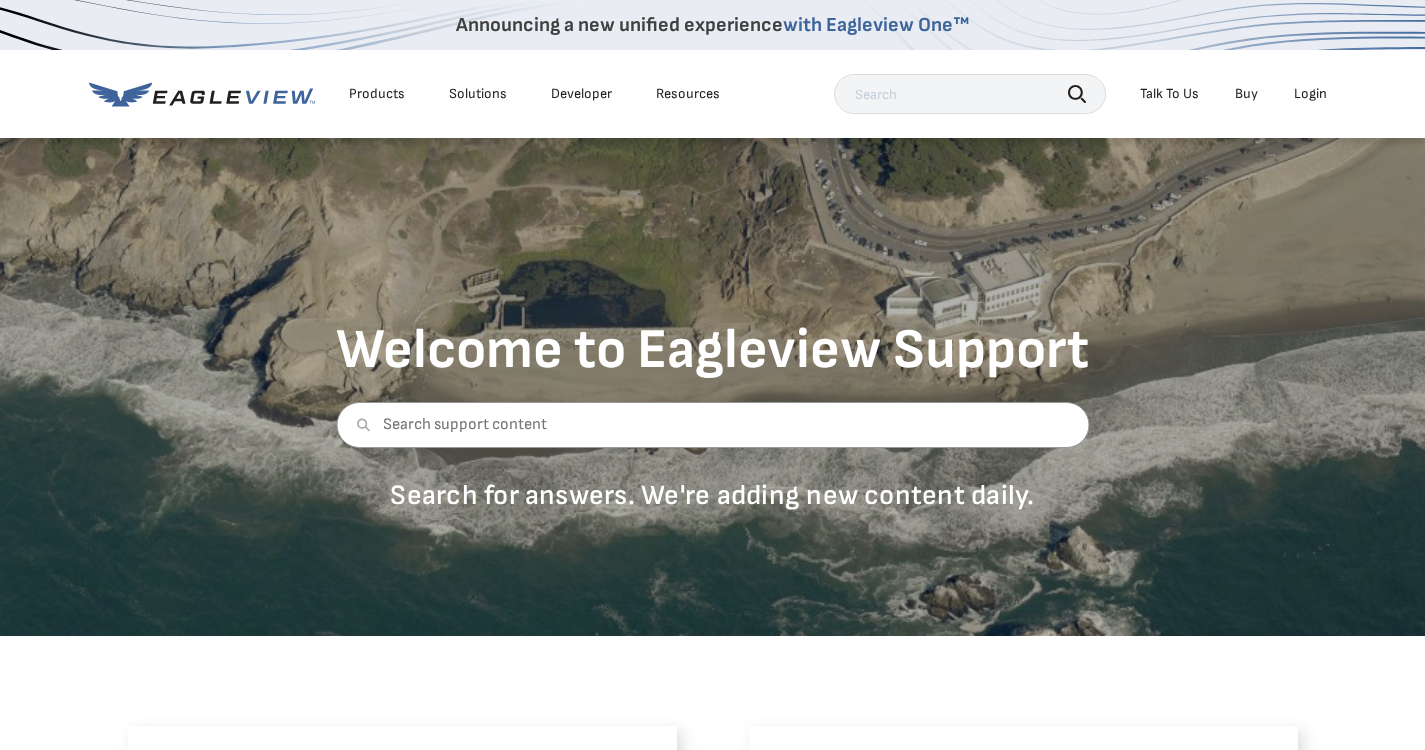 scroll, scrollTop: 0, scrollLeft: 0, axis: both 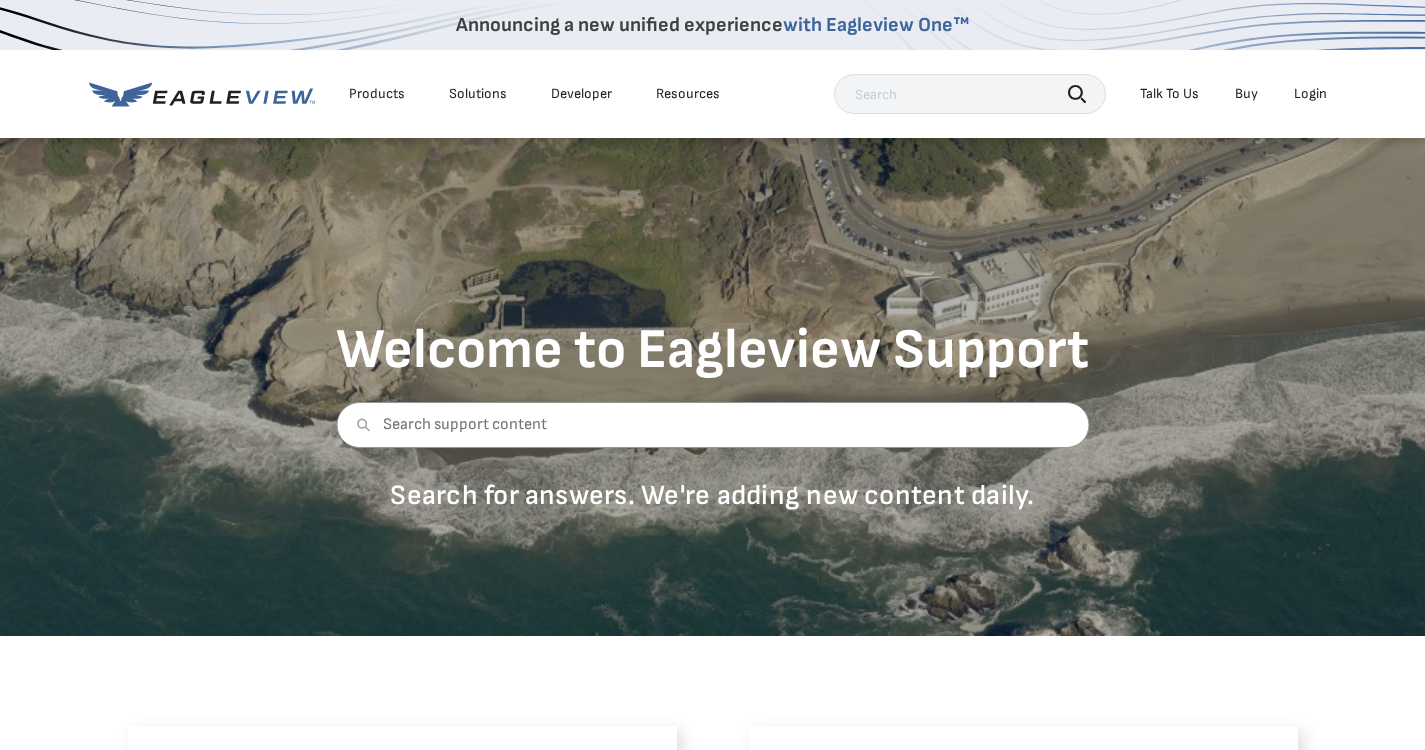 click on "Talk To Us" at bounding box center (1169, 94) 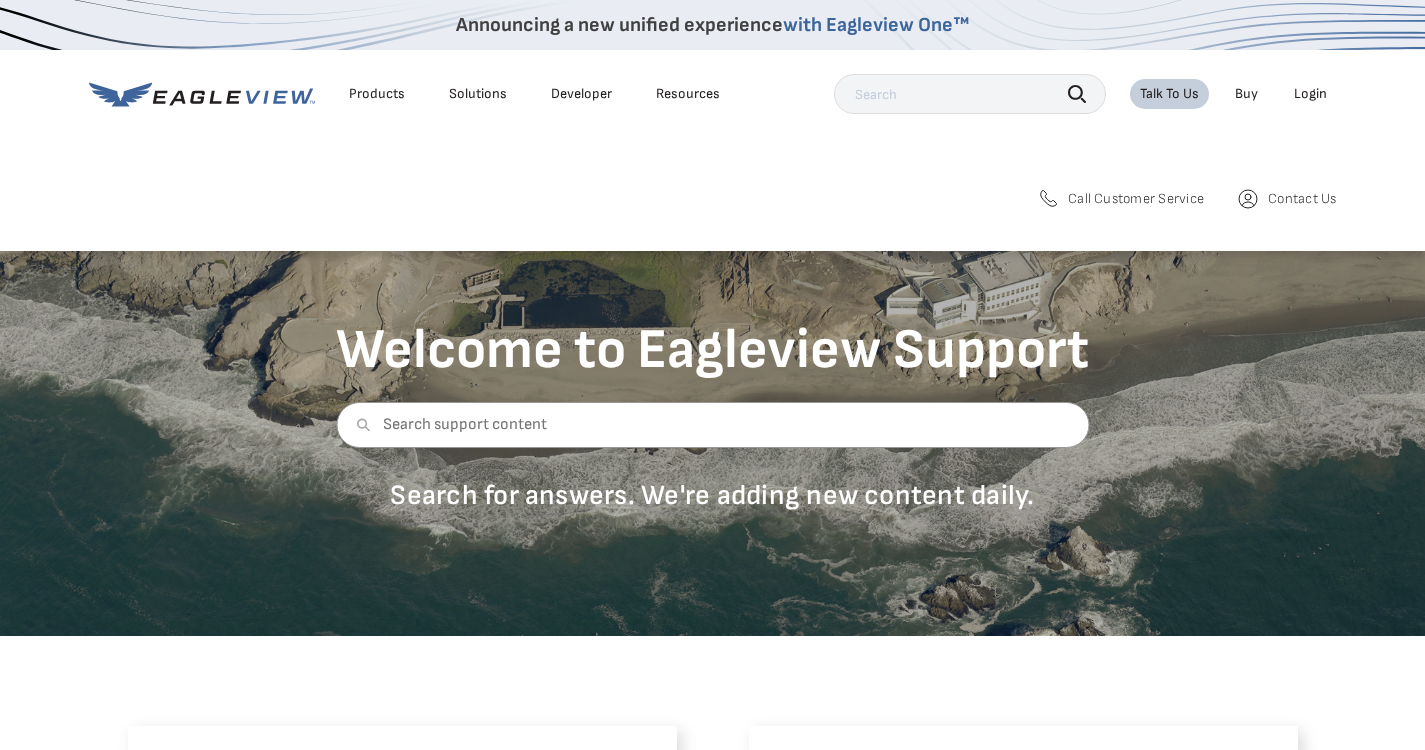 click on "Contact Us" at bounding box center [1302, 199] 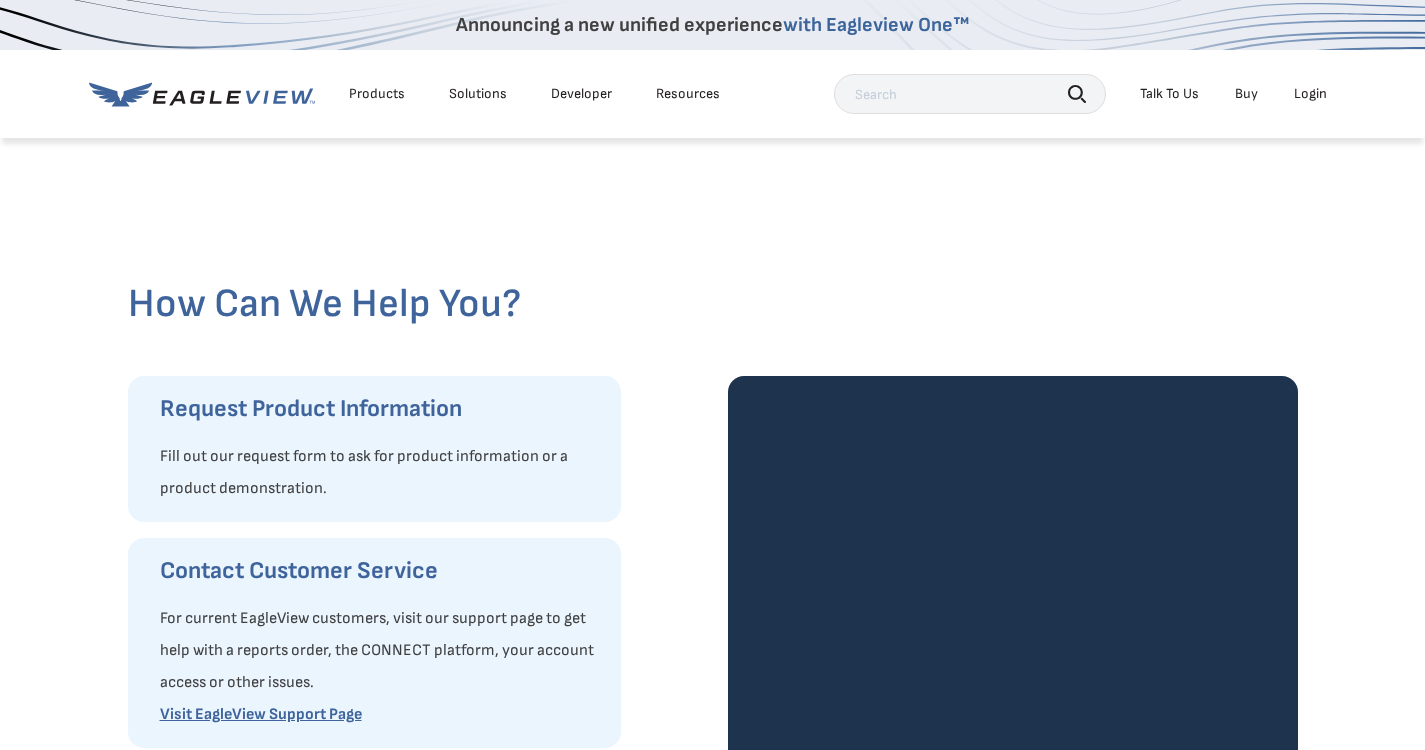 scroll, scrollTop: 0, scrollLeft: 0, axis: both 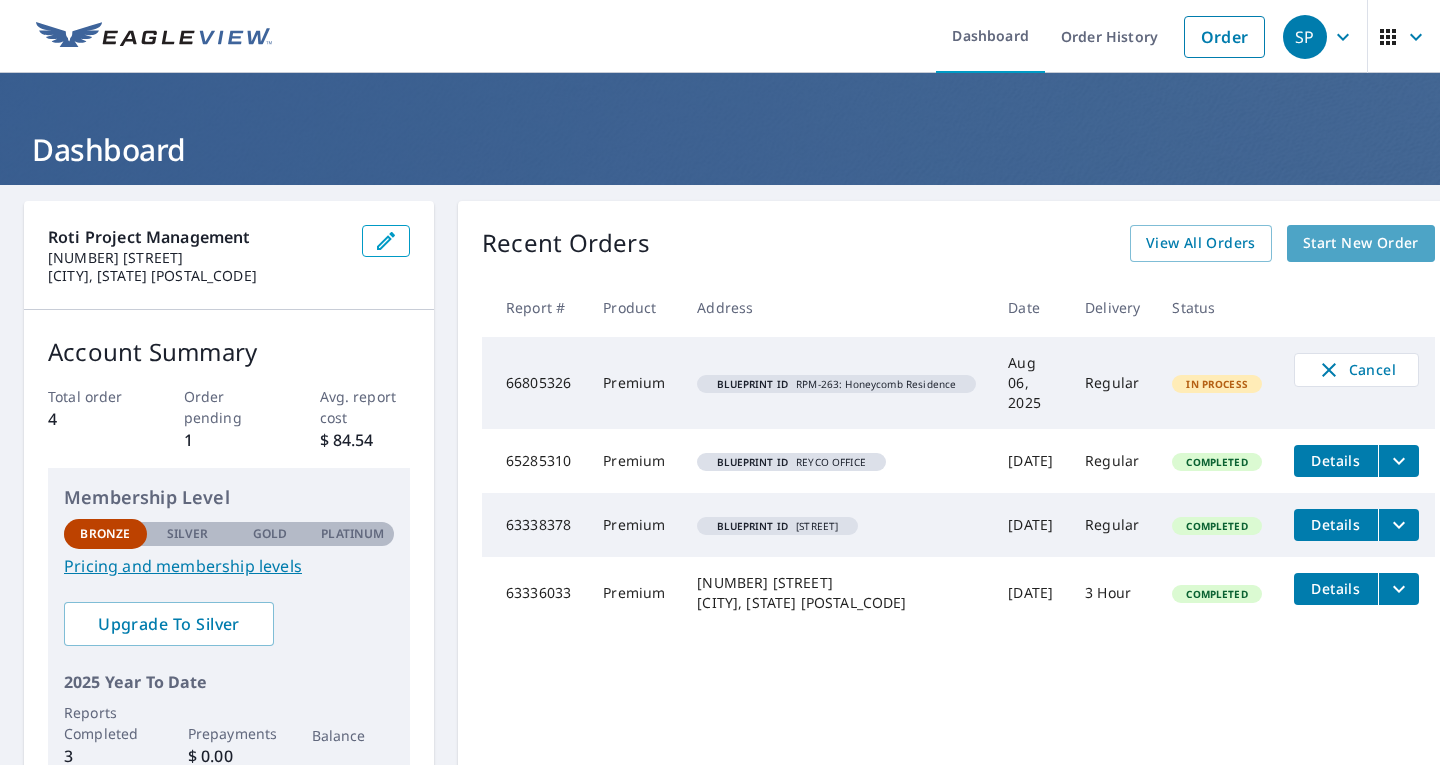 click on "Start New Order" at bounding box center [1361, 243] 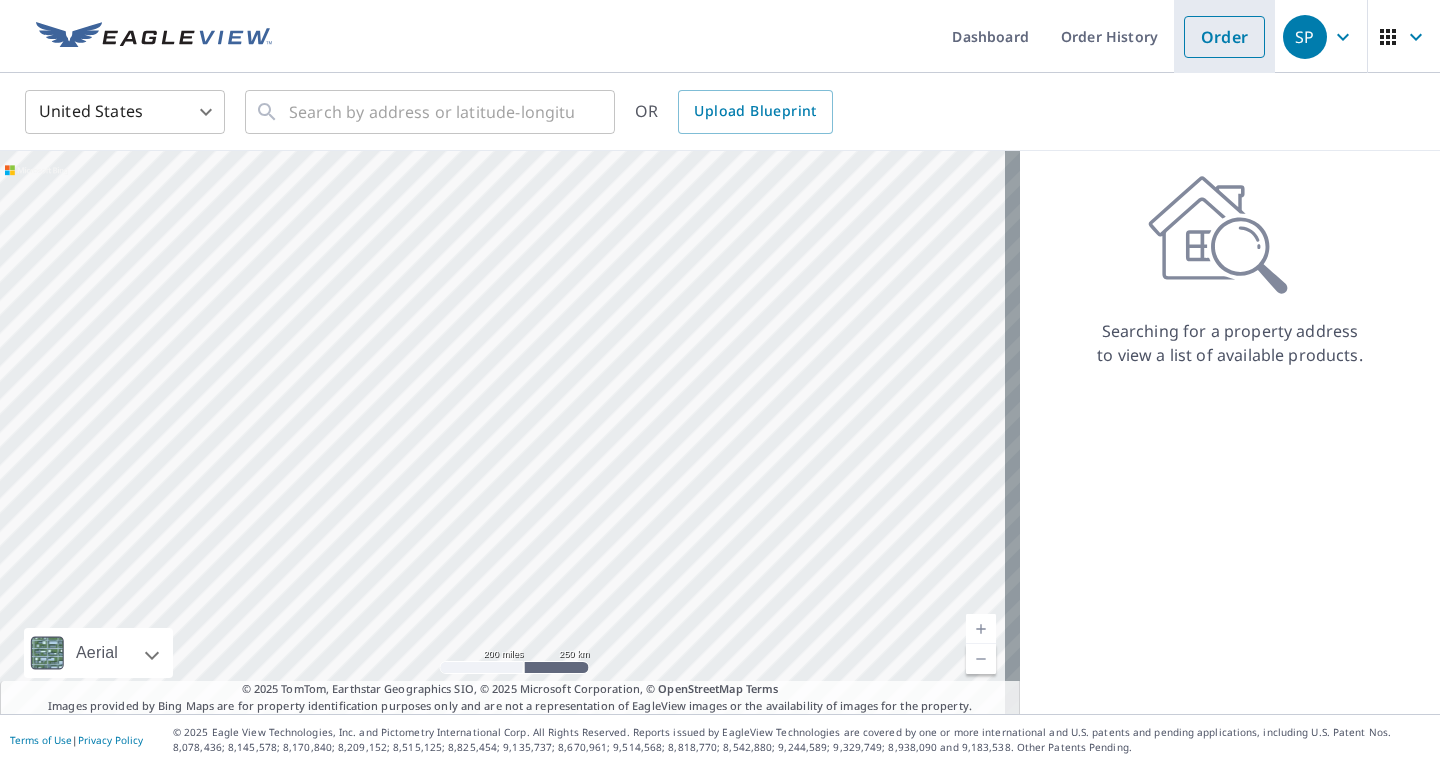 click on "Order" at bounding box center [1224, 37] 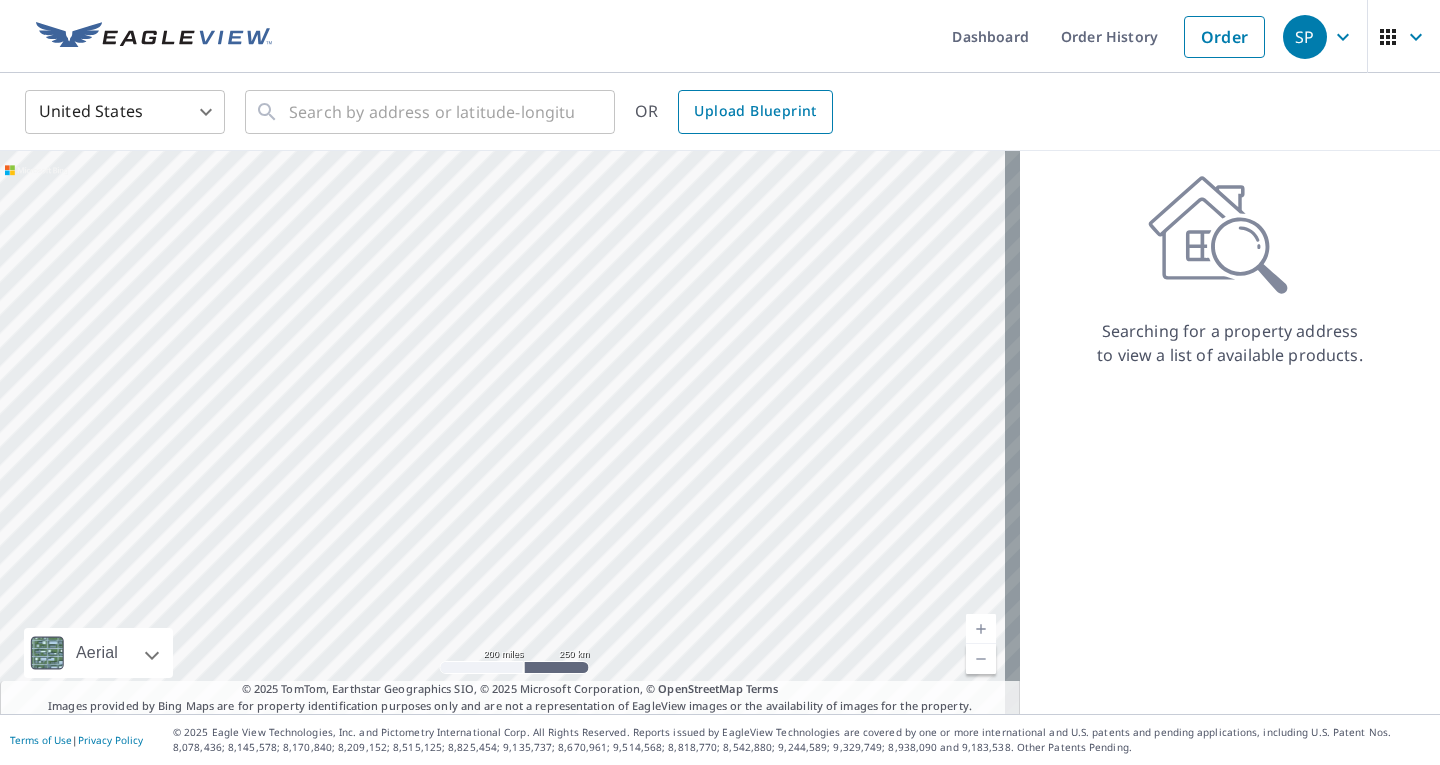 click on "Upload Blueprint" at bounding box center [755, 111] 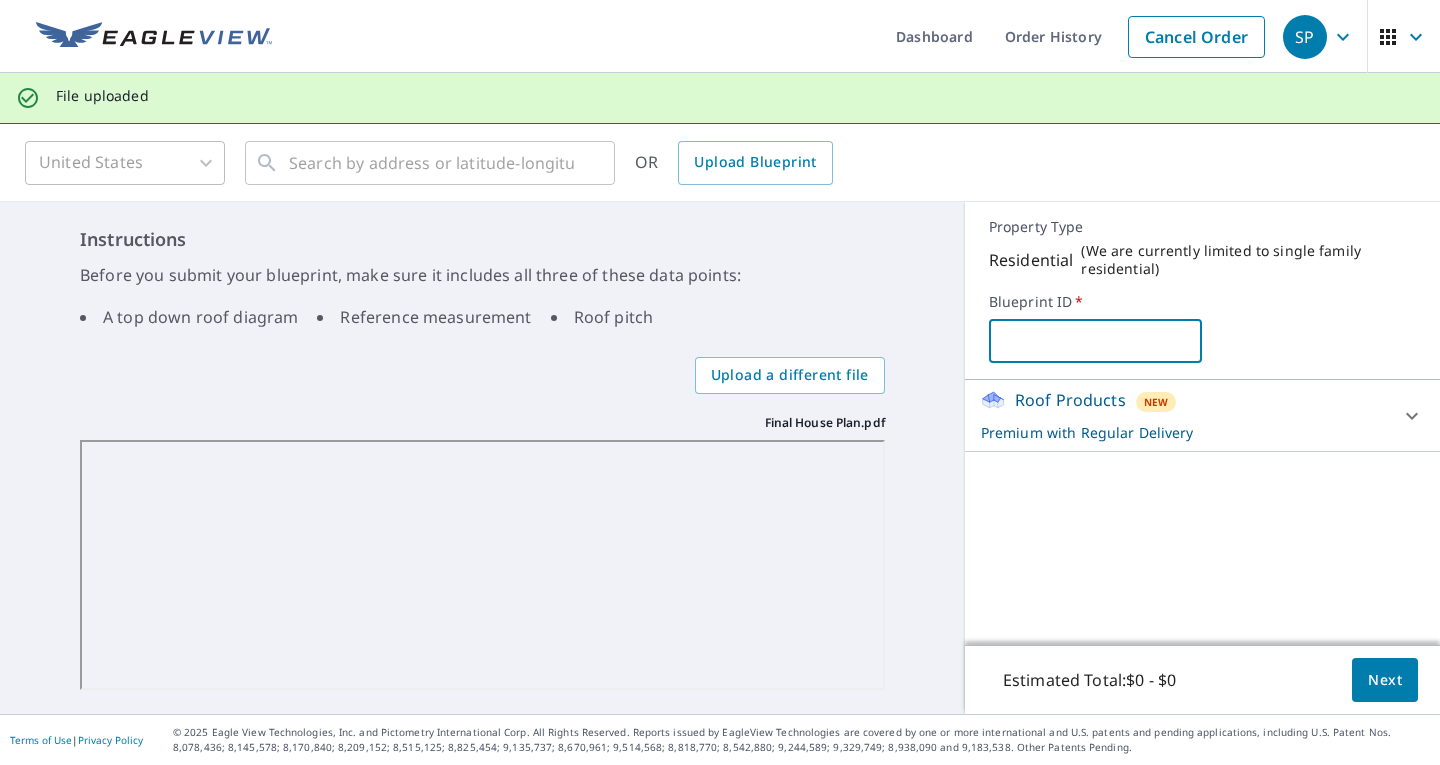 click at bounding box center [1096, 341] 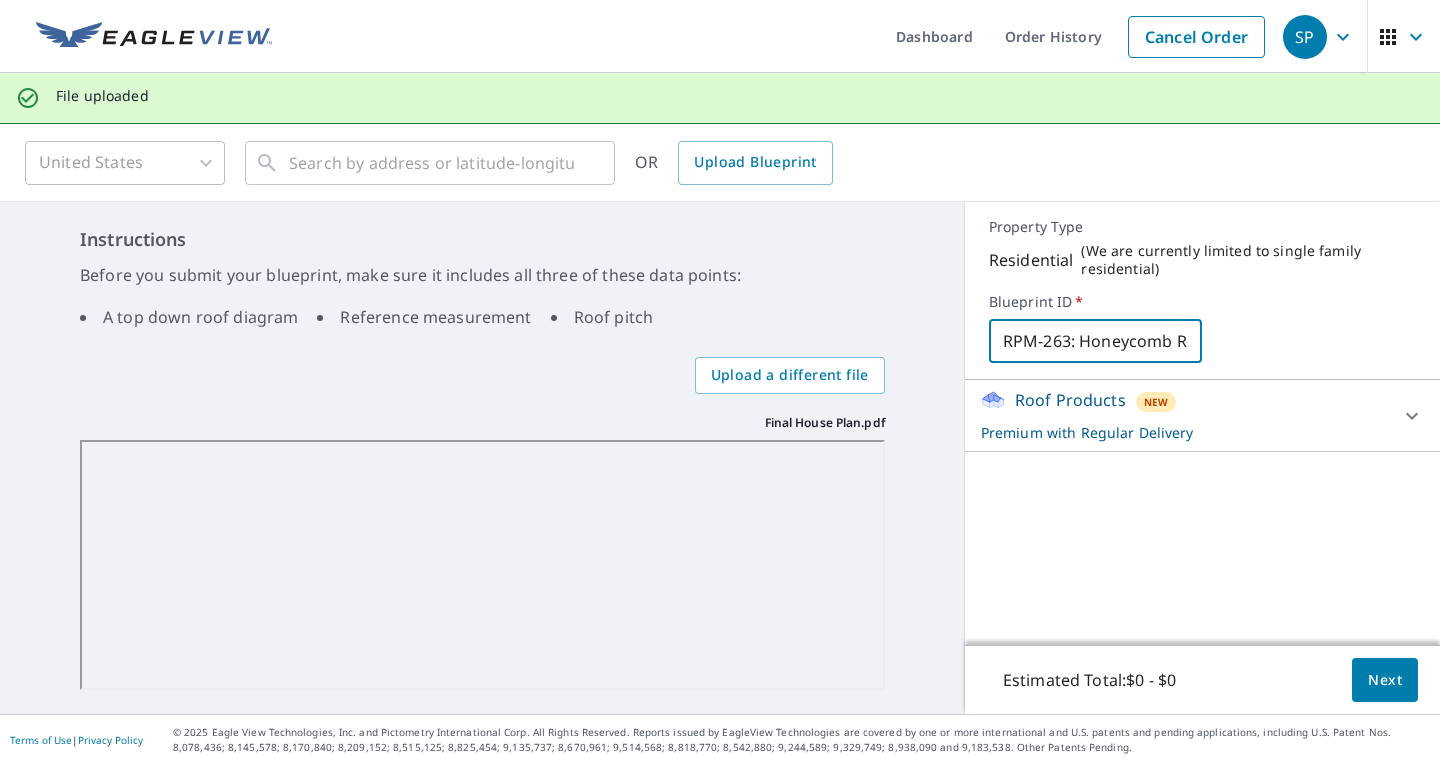 click on "Roof Products New Premium with Regular Delivery Premium $32.75 - $87 Delivery Regular $0 8 ​" at bounding box center (1202, 512) 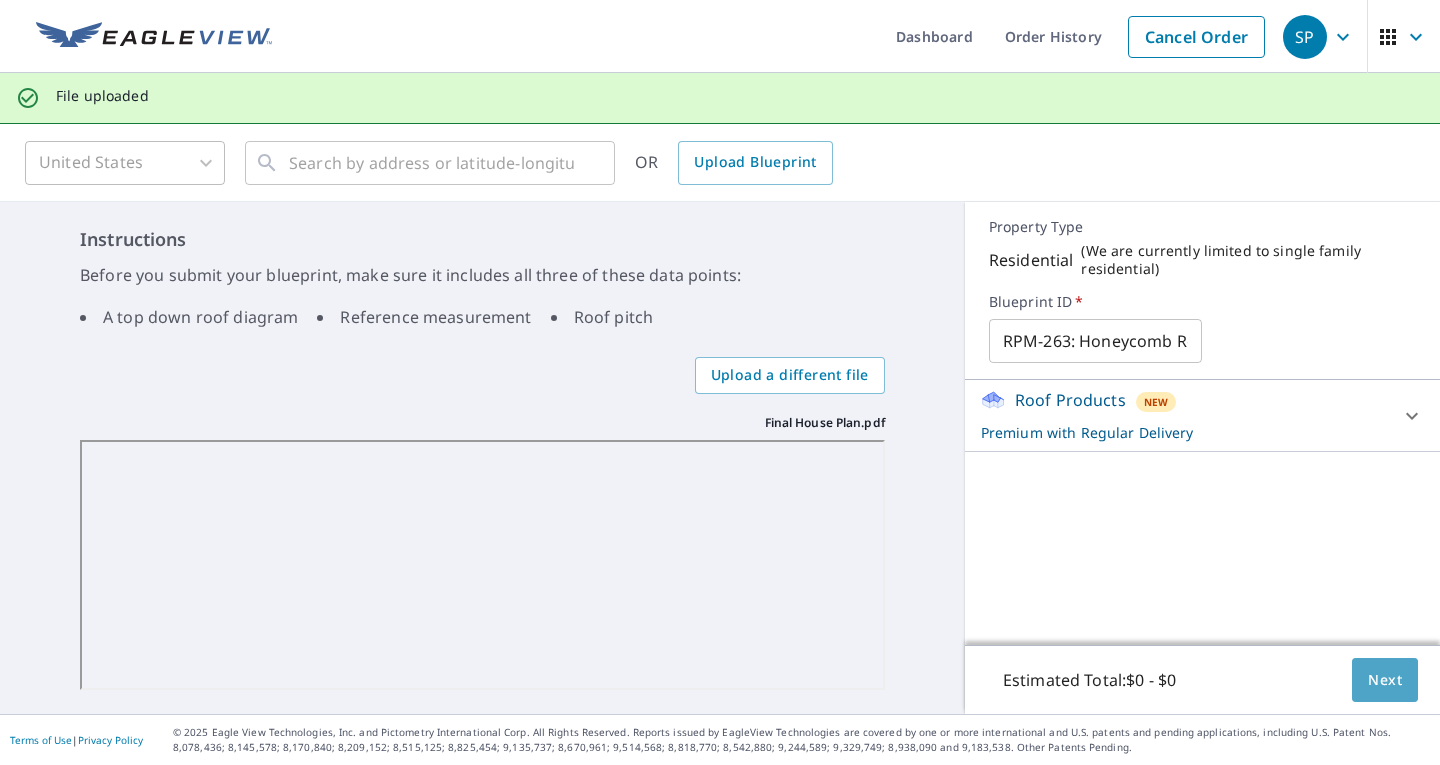 click on "Next" at bounding box center [1385, 680] 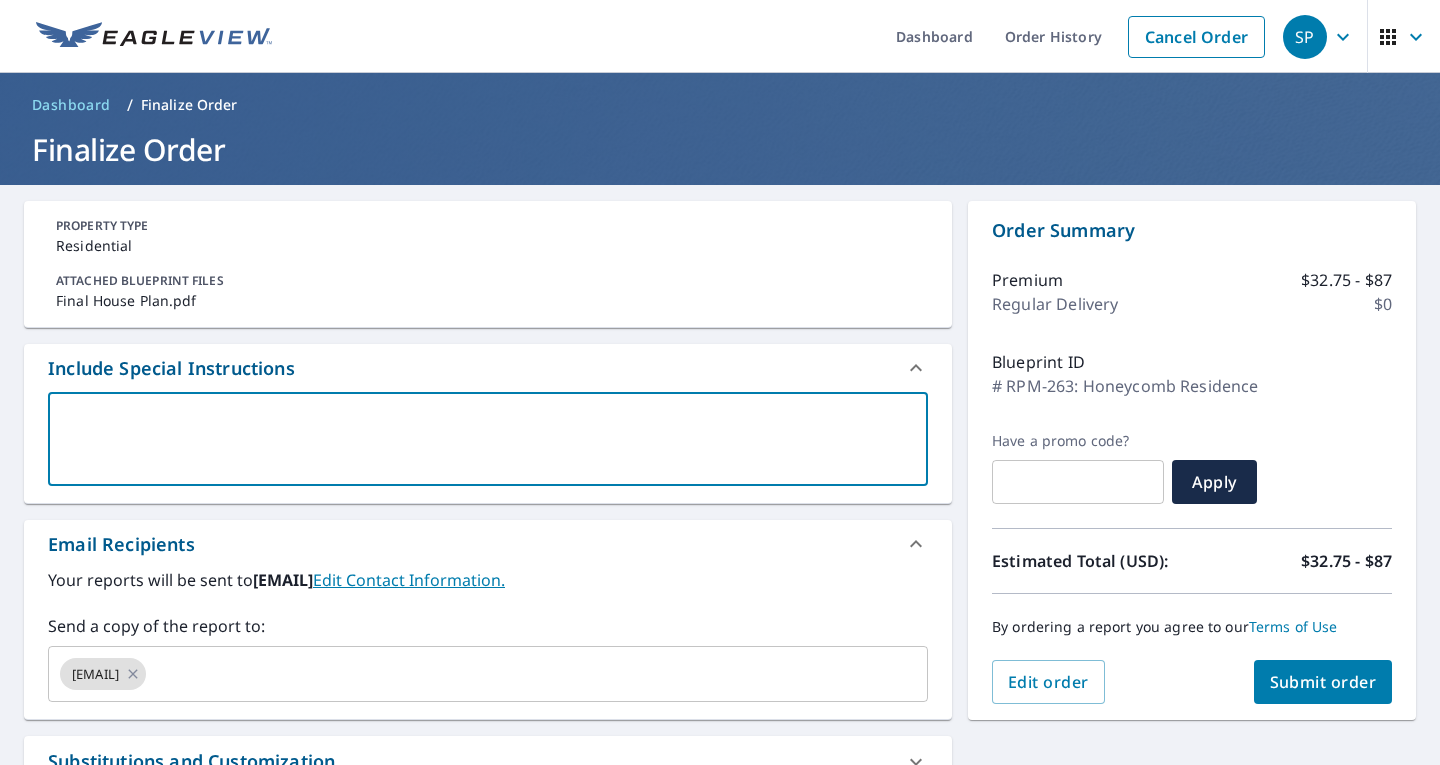 click at bounding box center [488, 439] 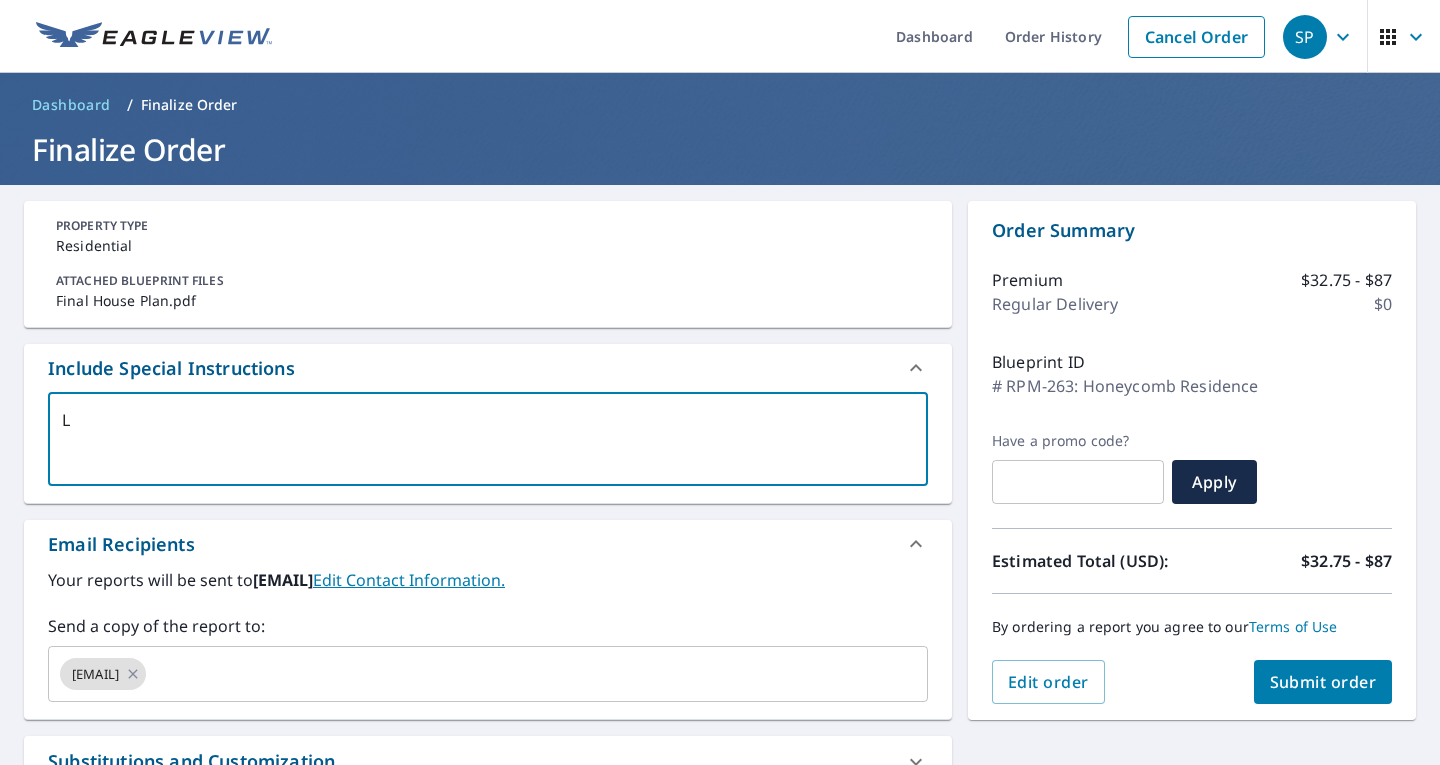 type on "x" 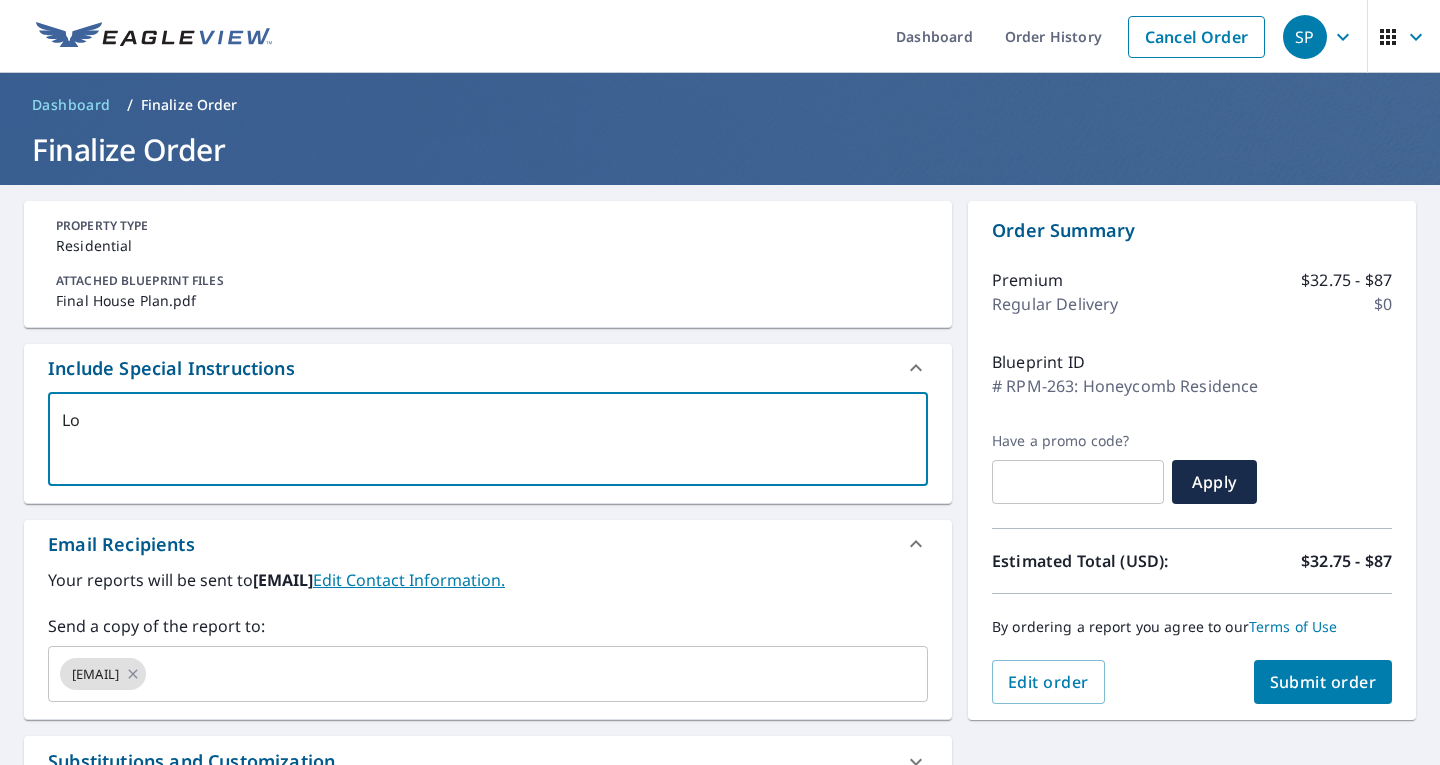 type on "Low" 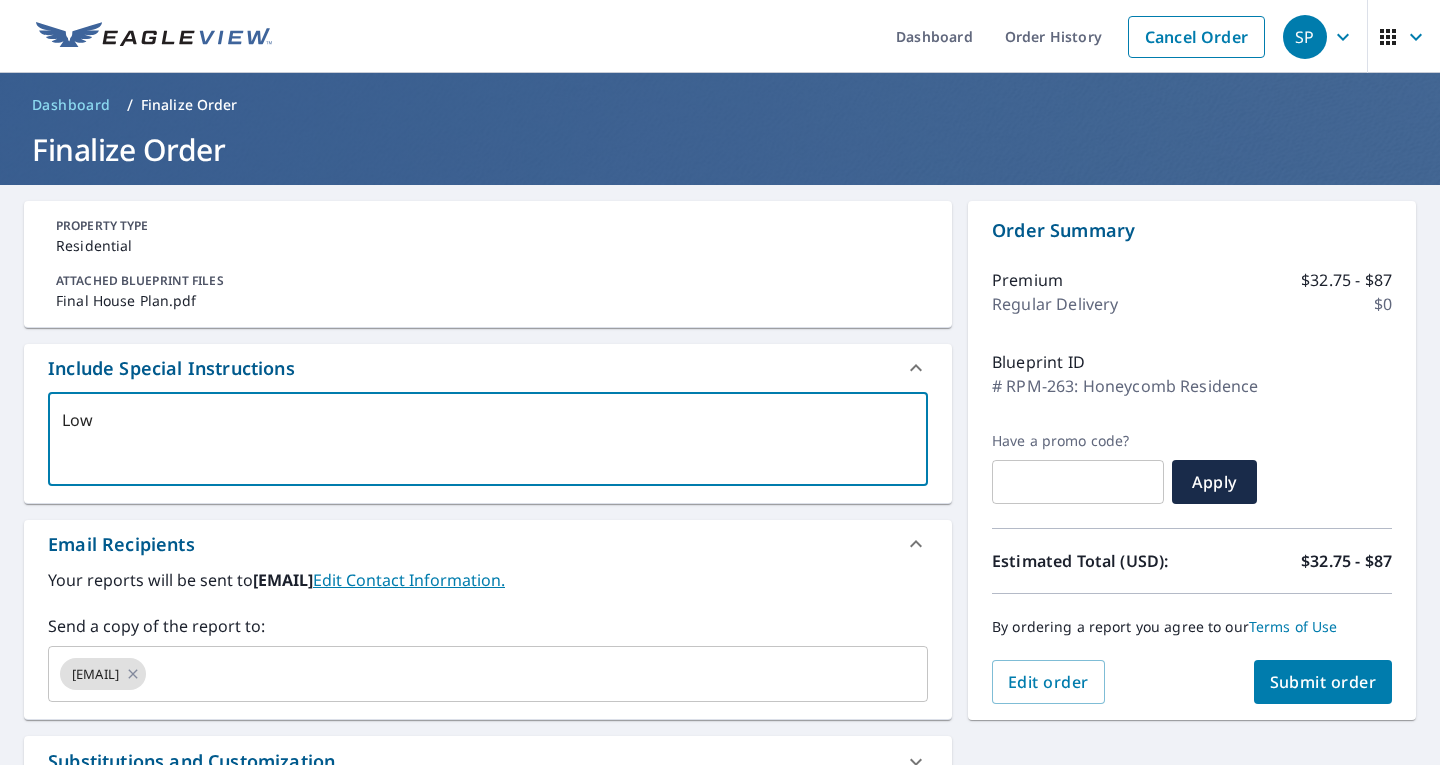 type on "x" 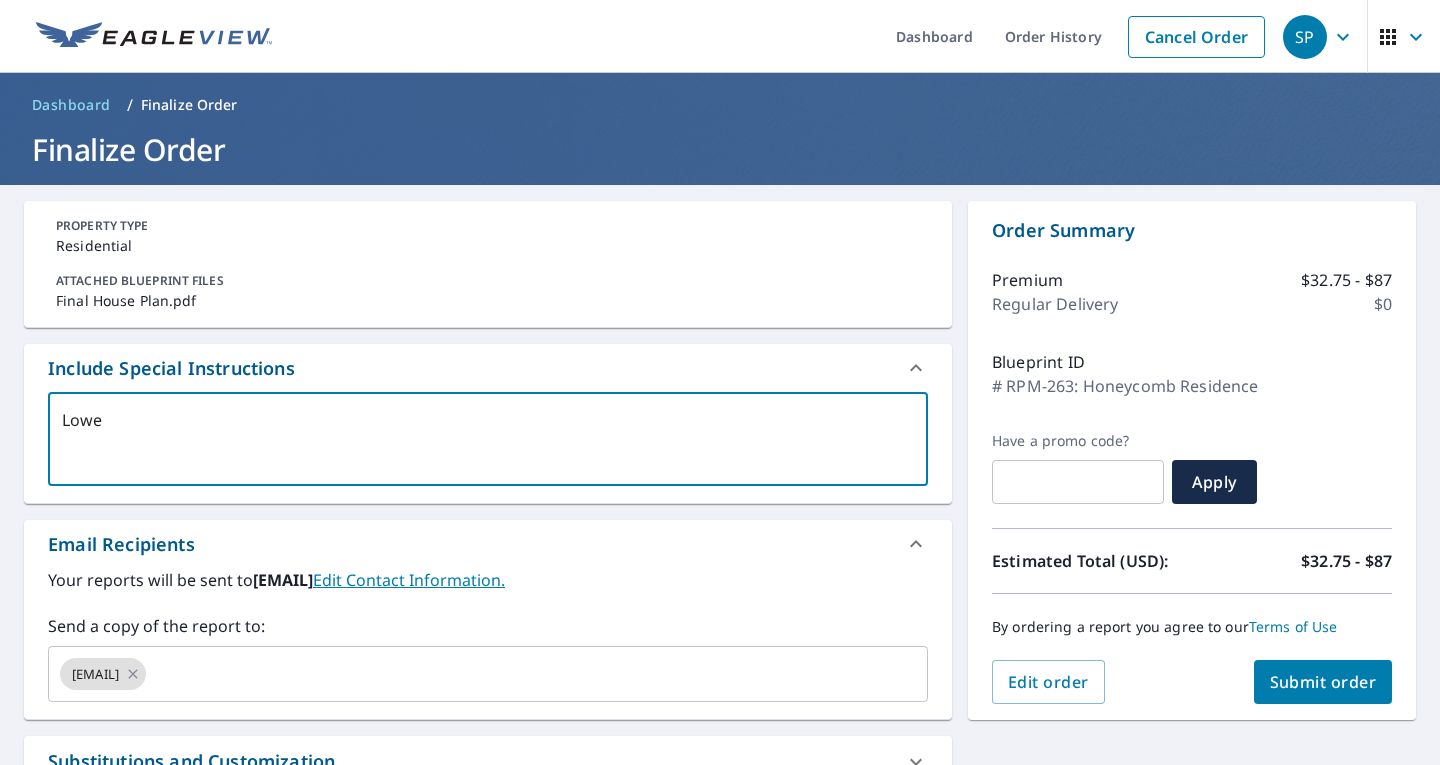 type on "Lower" 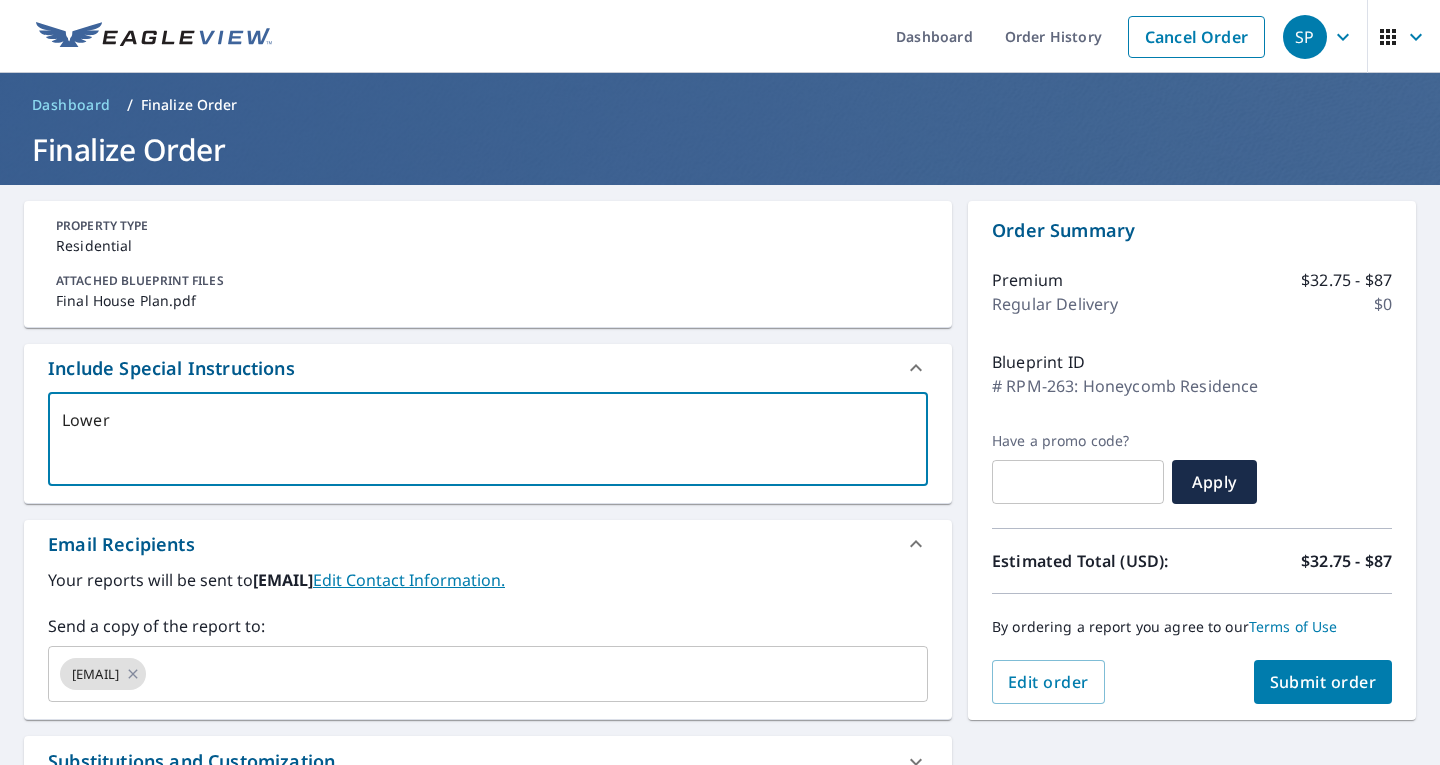 type on "Lower" 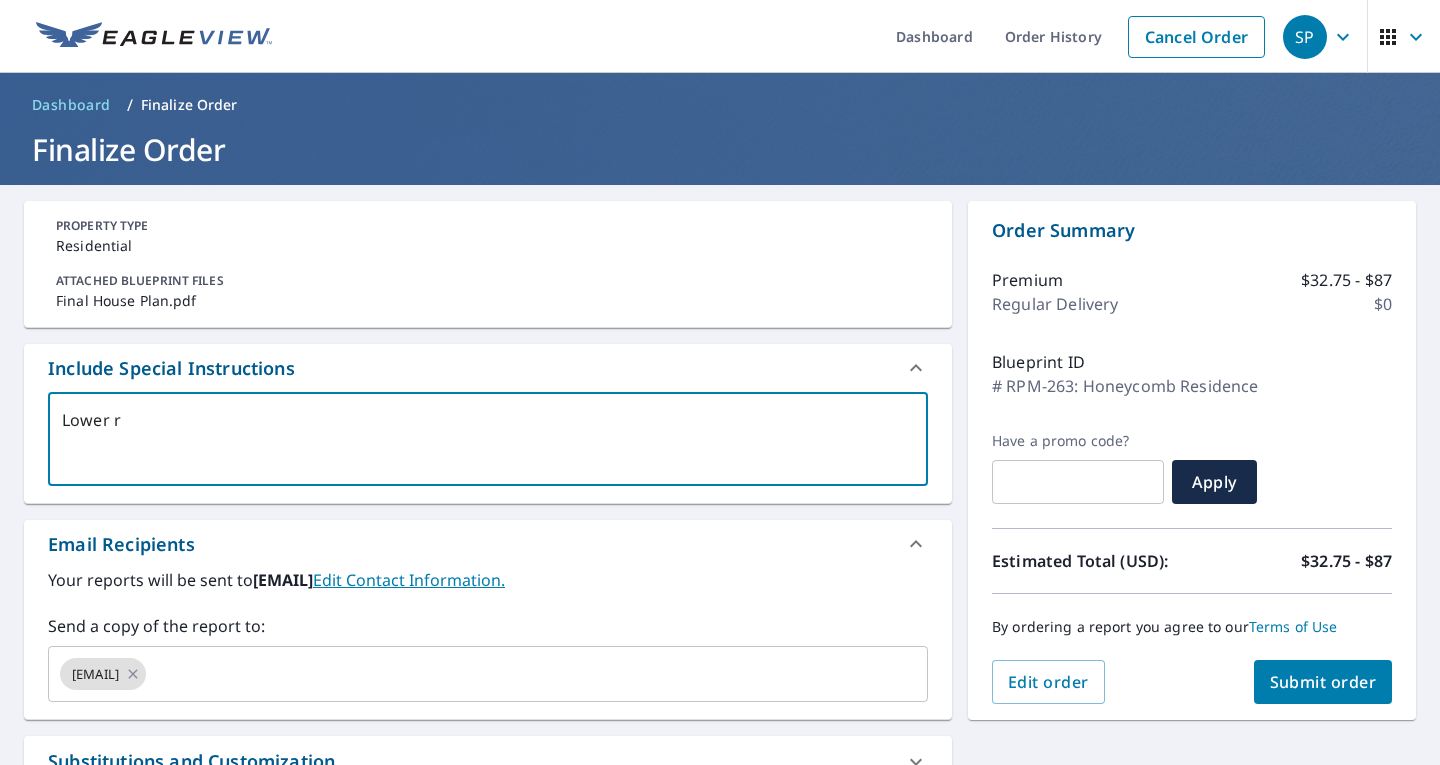 type on "Lower ro" 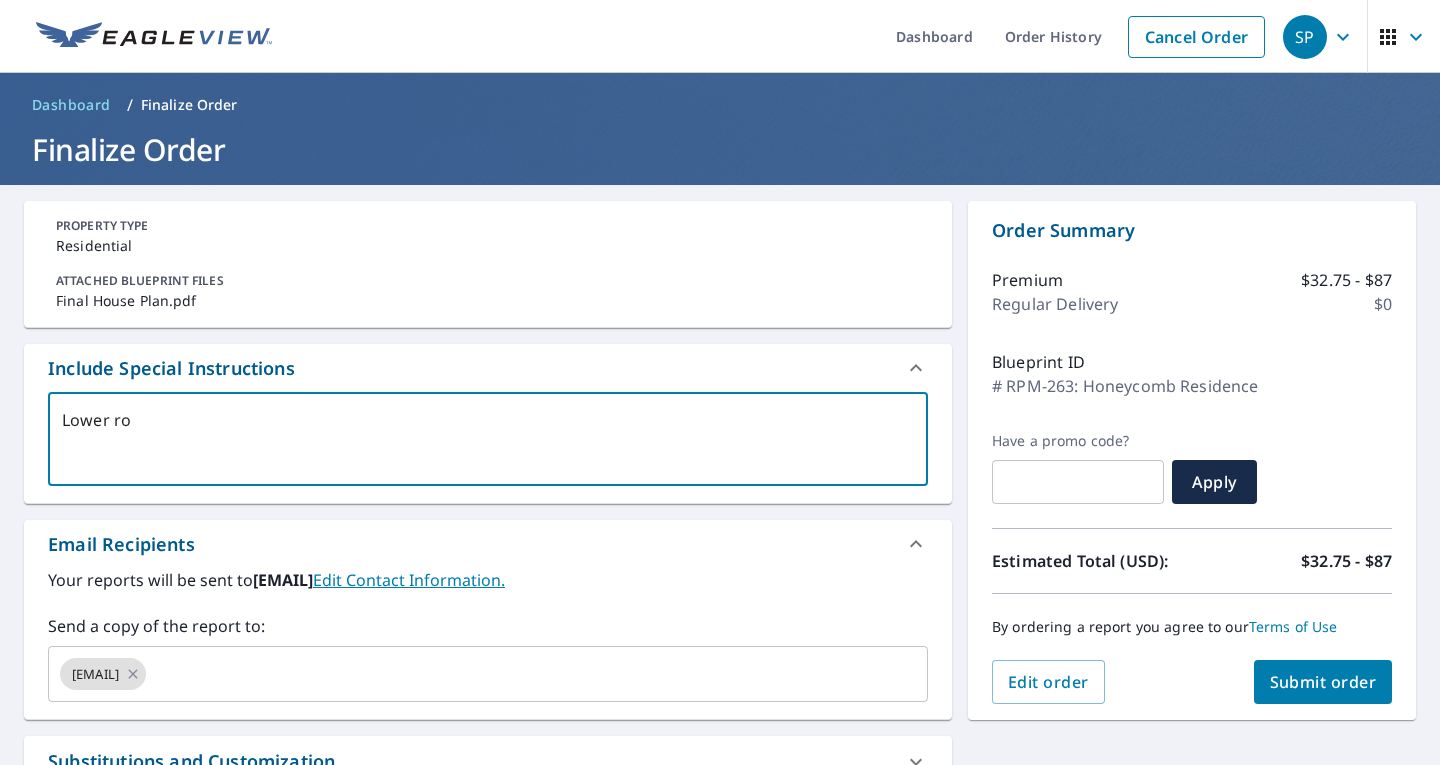 type on "Lower roo" 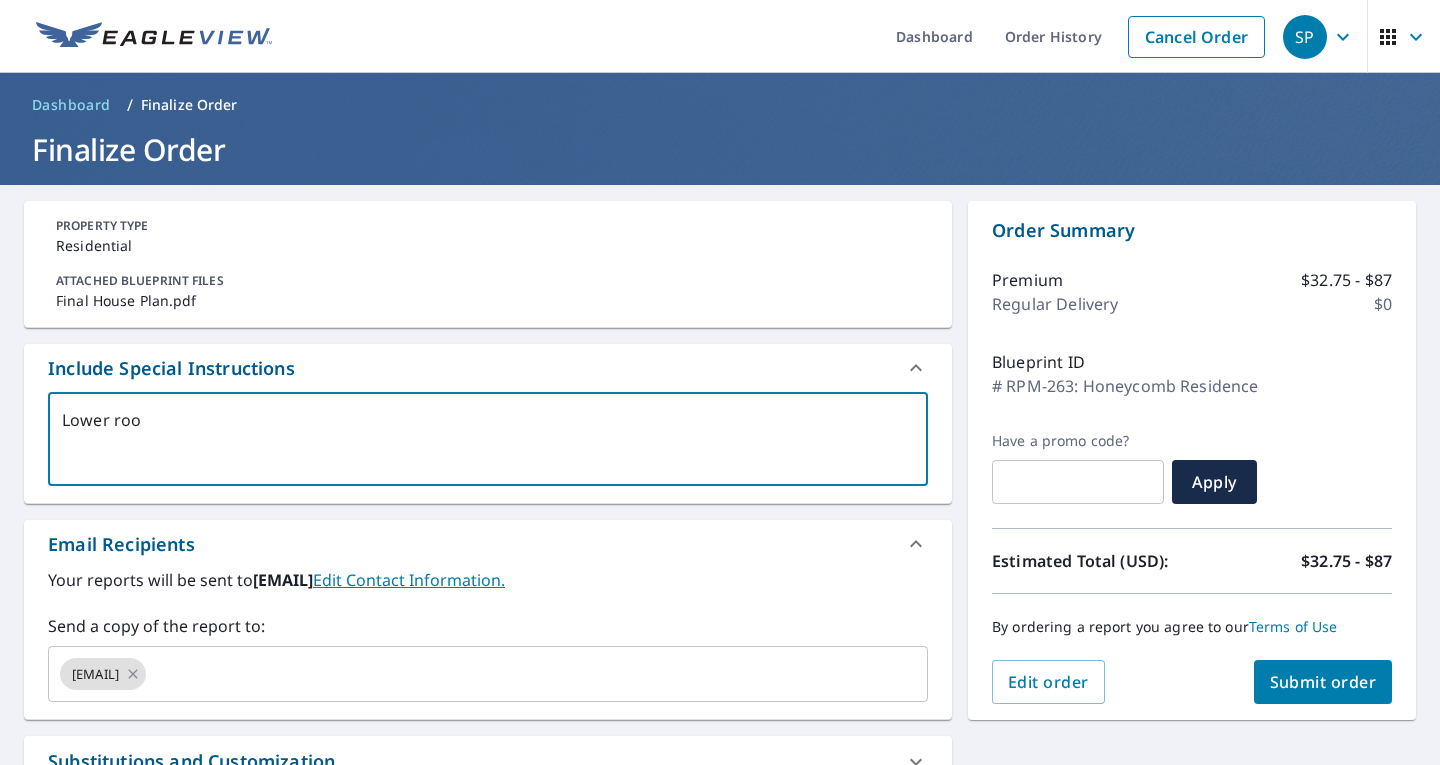 type on "Lower roof" 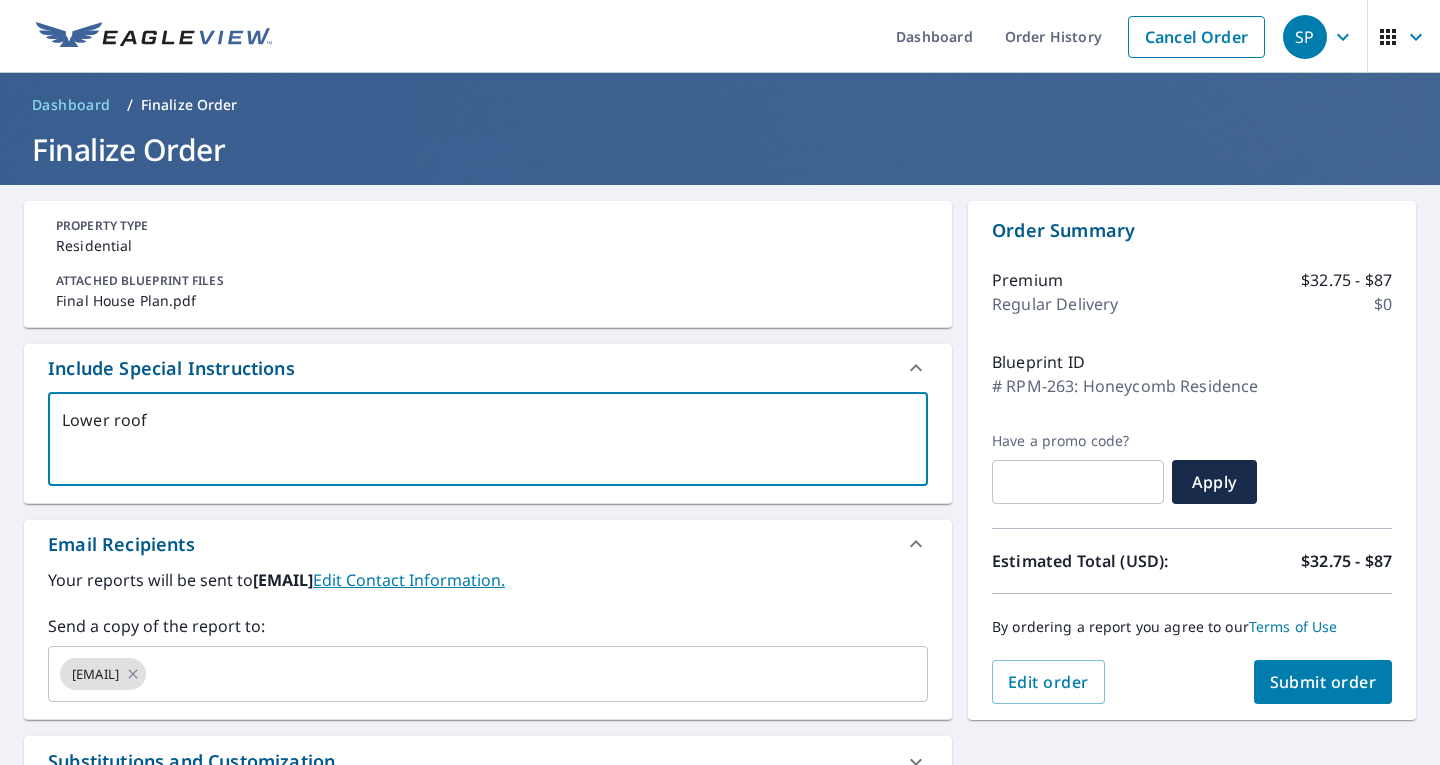 type on "x" 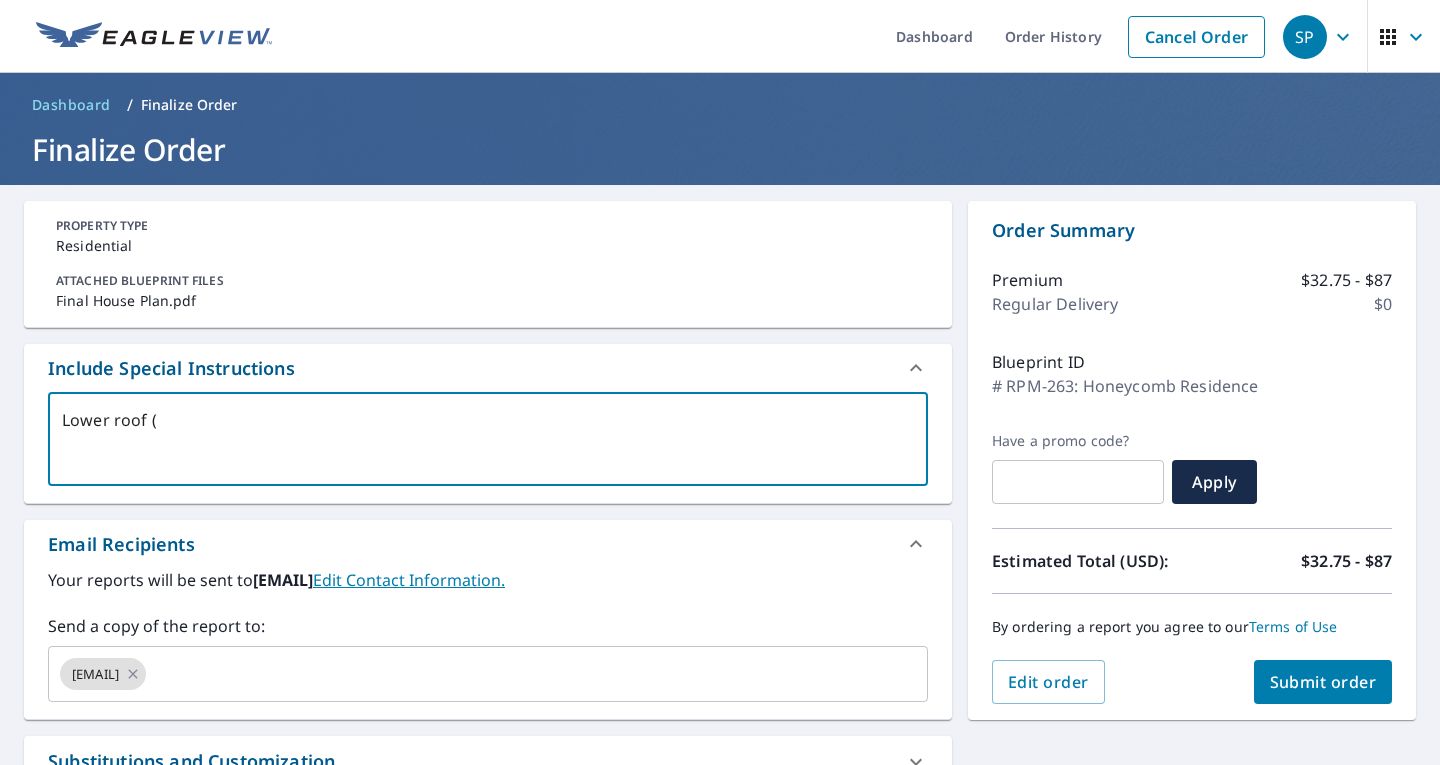 type on "Lower roof (p" 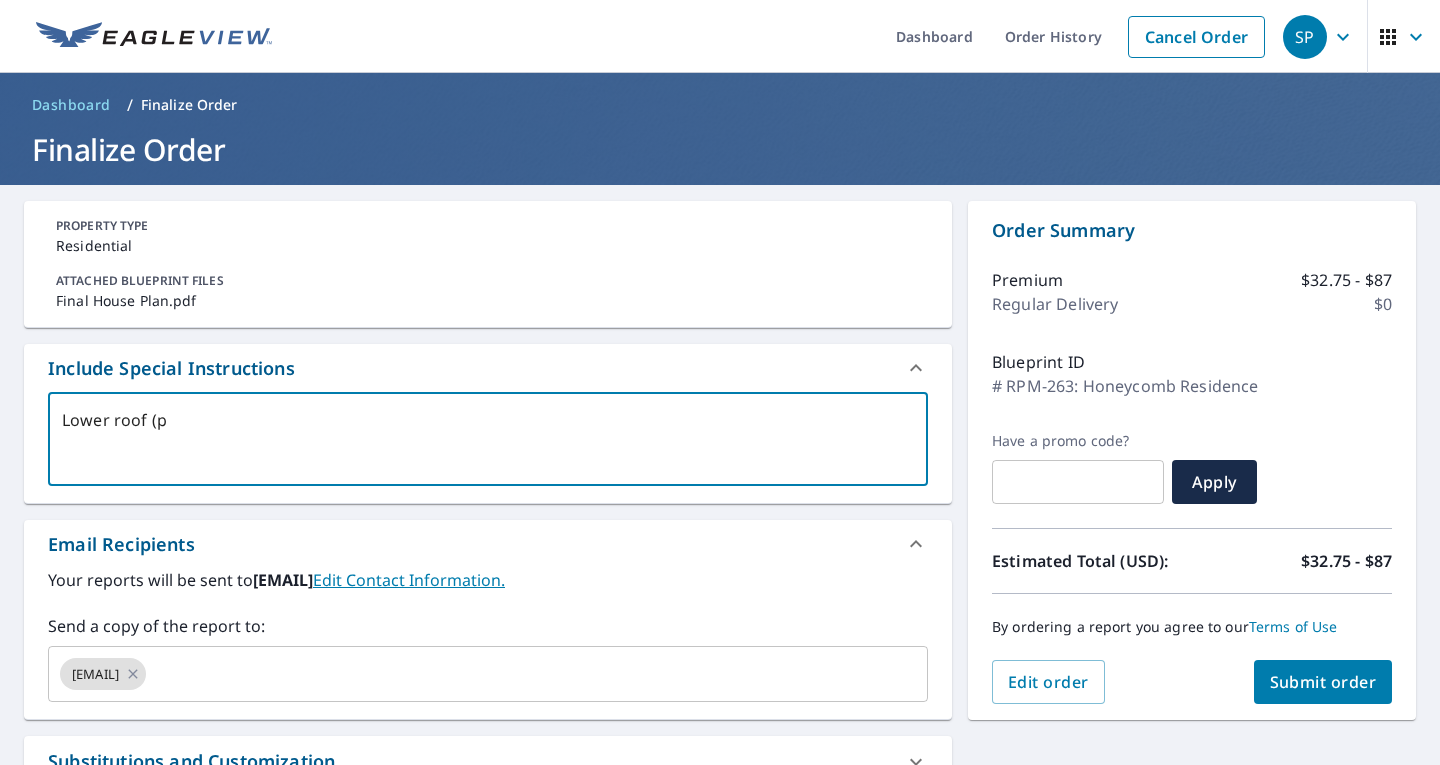 type on "Lower roof (po" 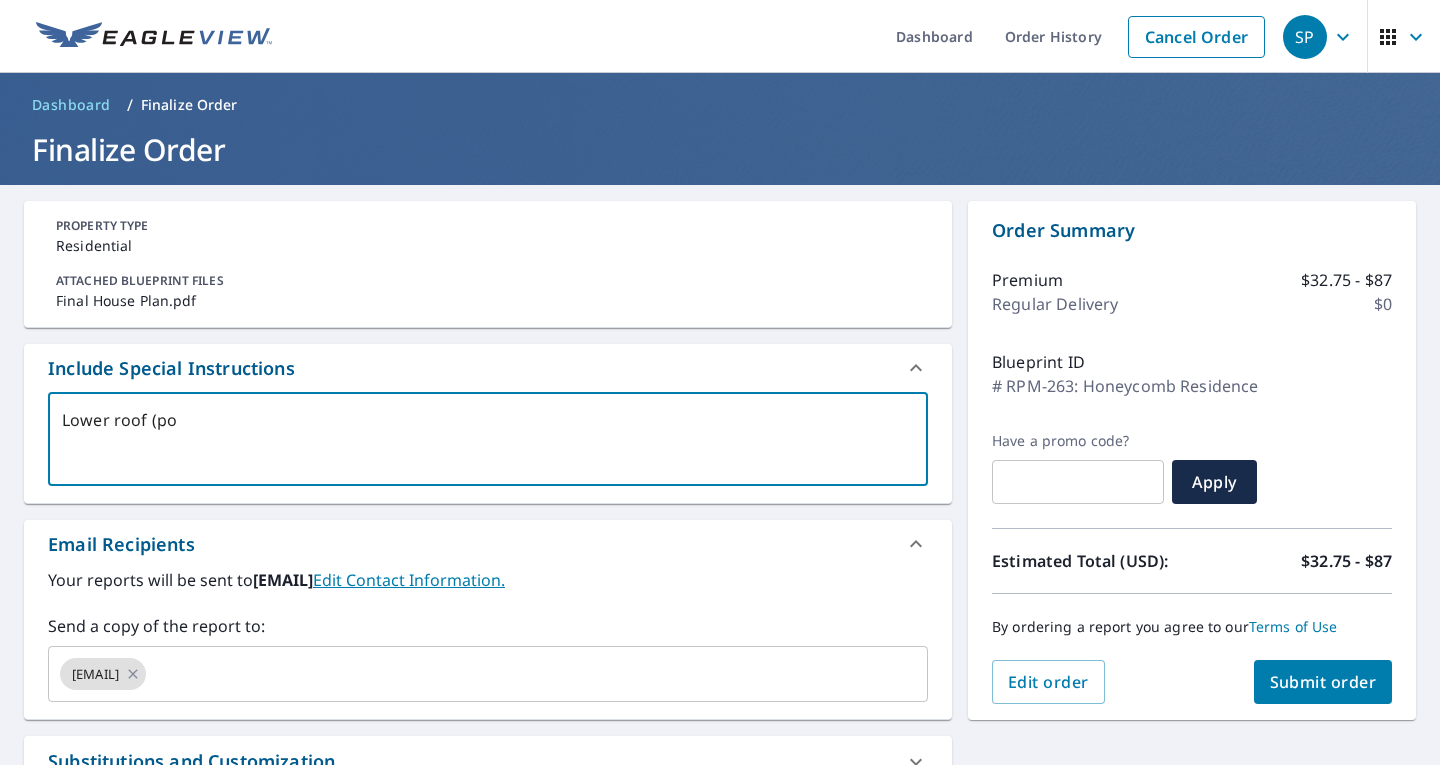type on "Lower roof (por" 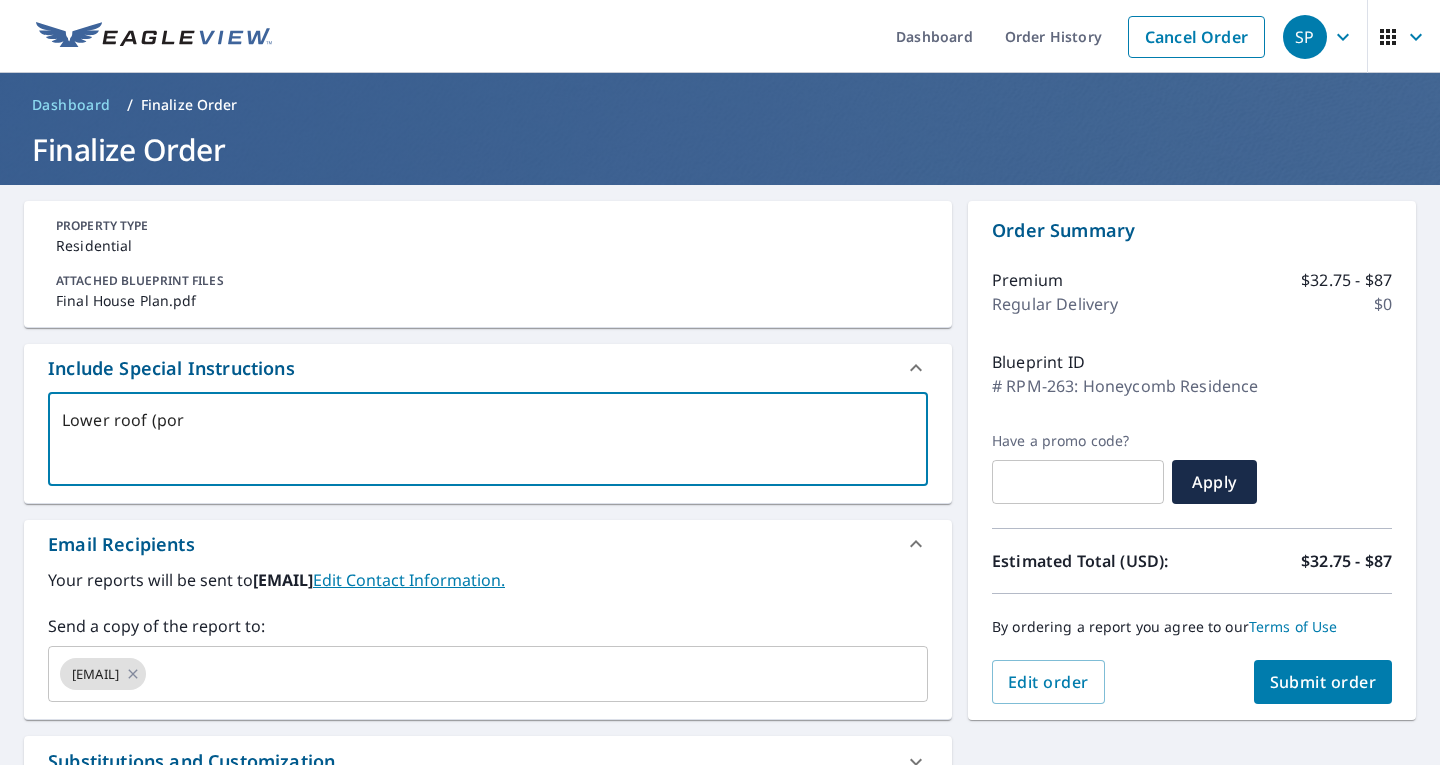 type on "Lower roof (porc" 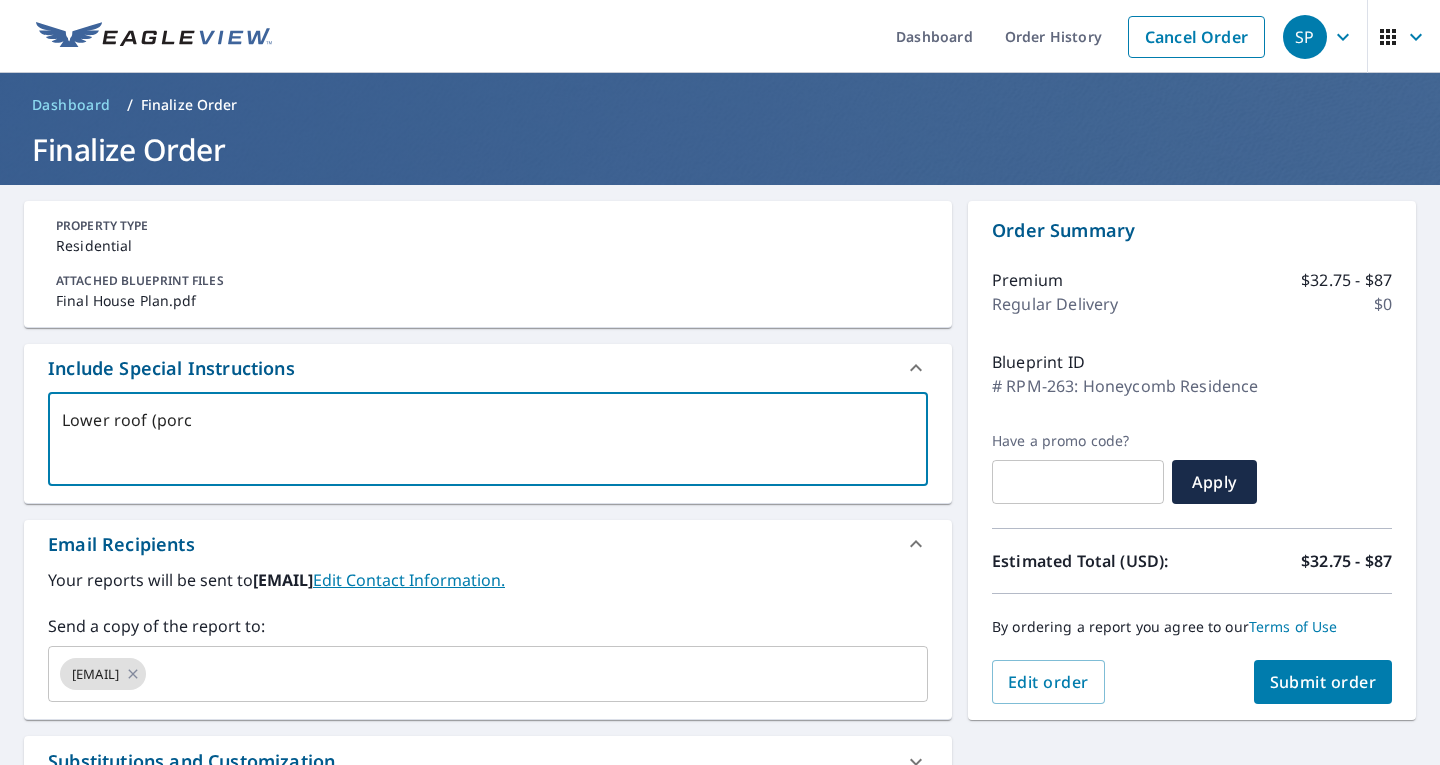 type on "Lower roof (porch" 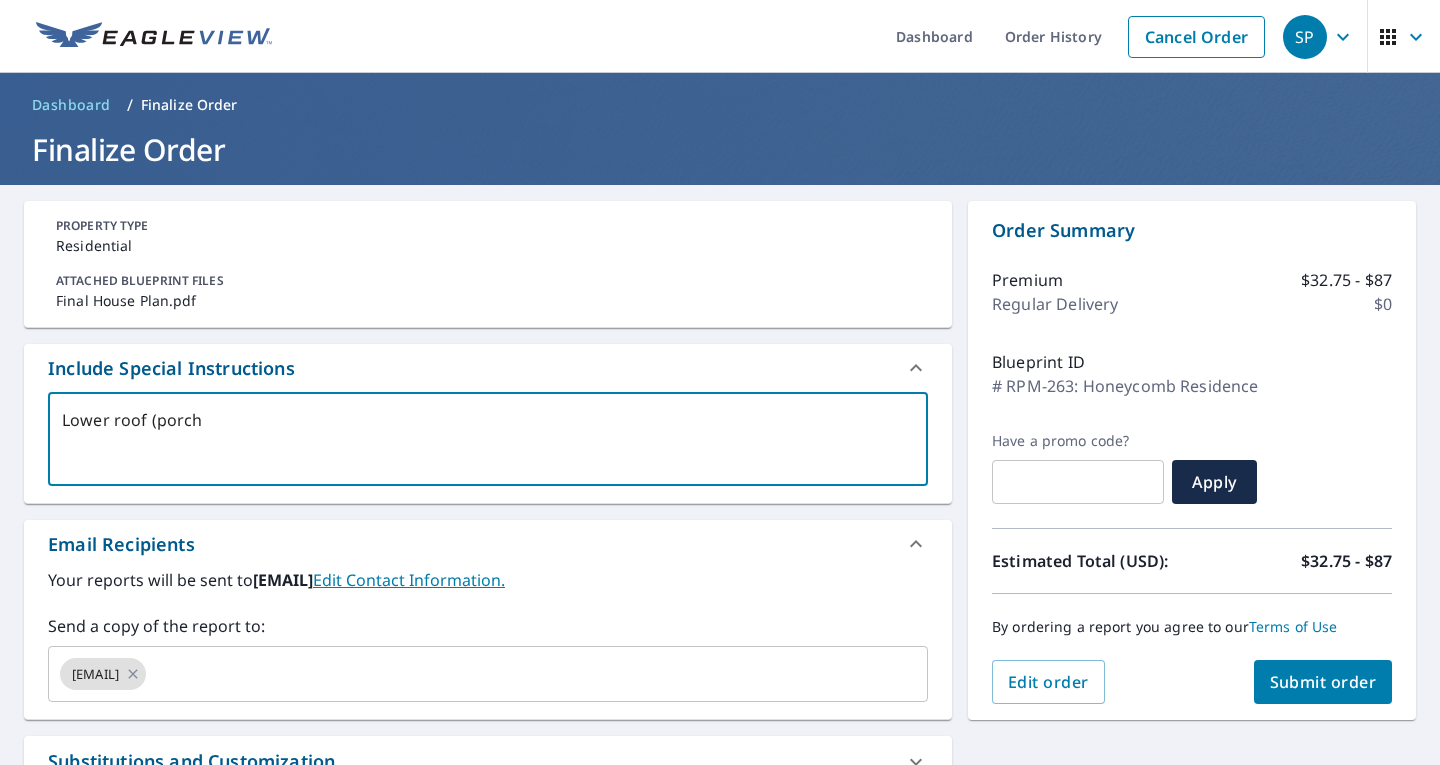 type on "Lower roof (porch)" 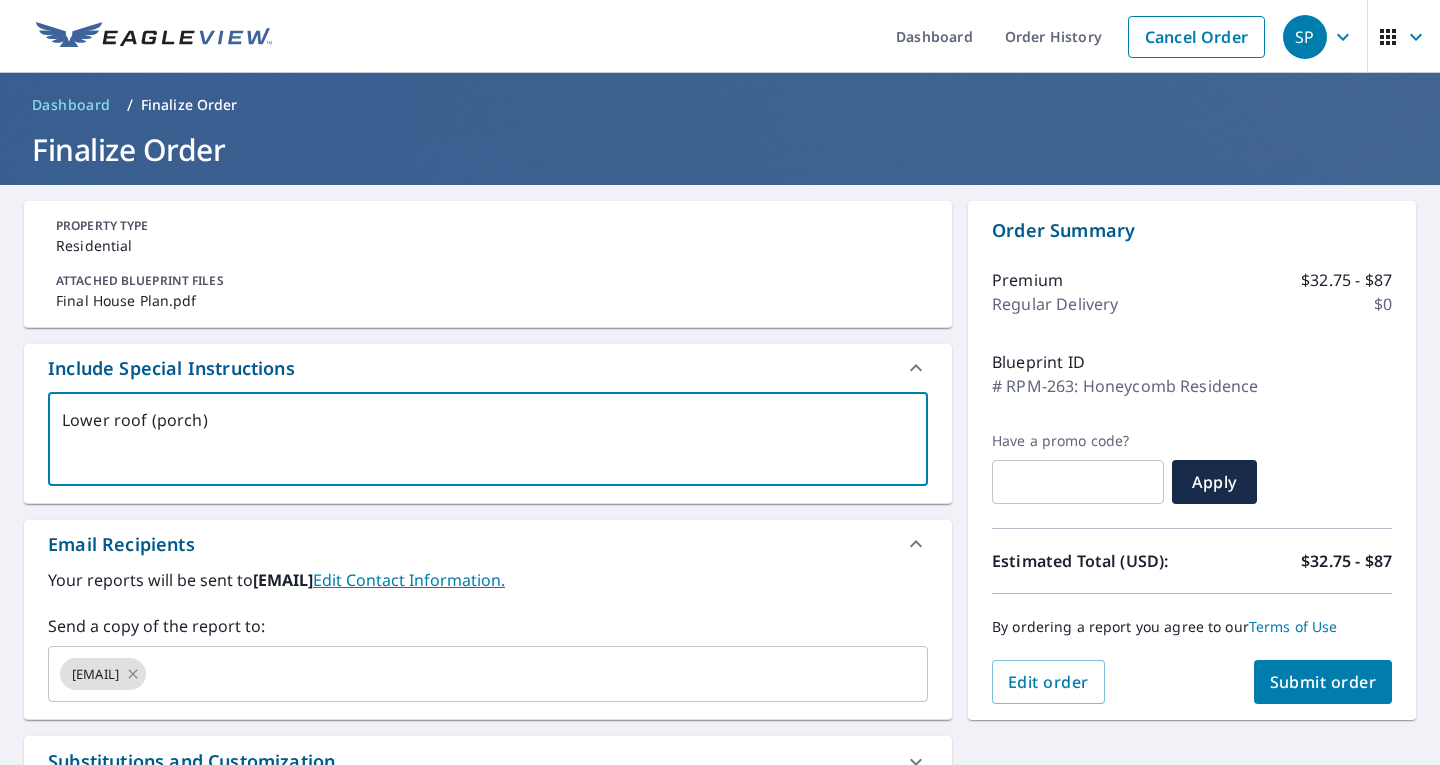 type on "Lower roof (porch)" 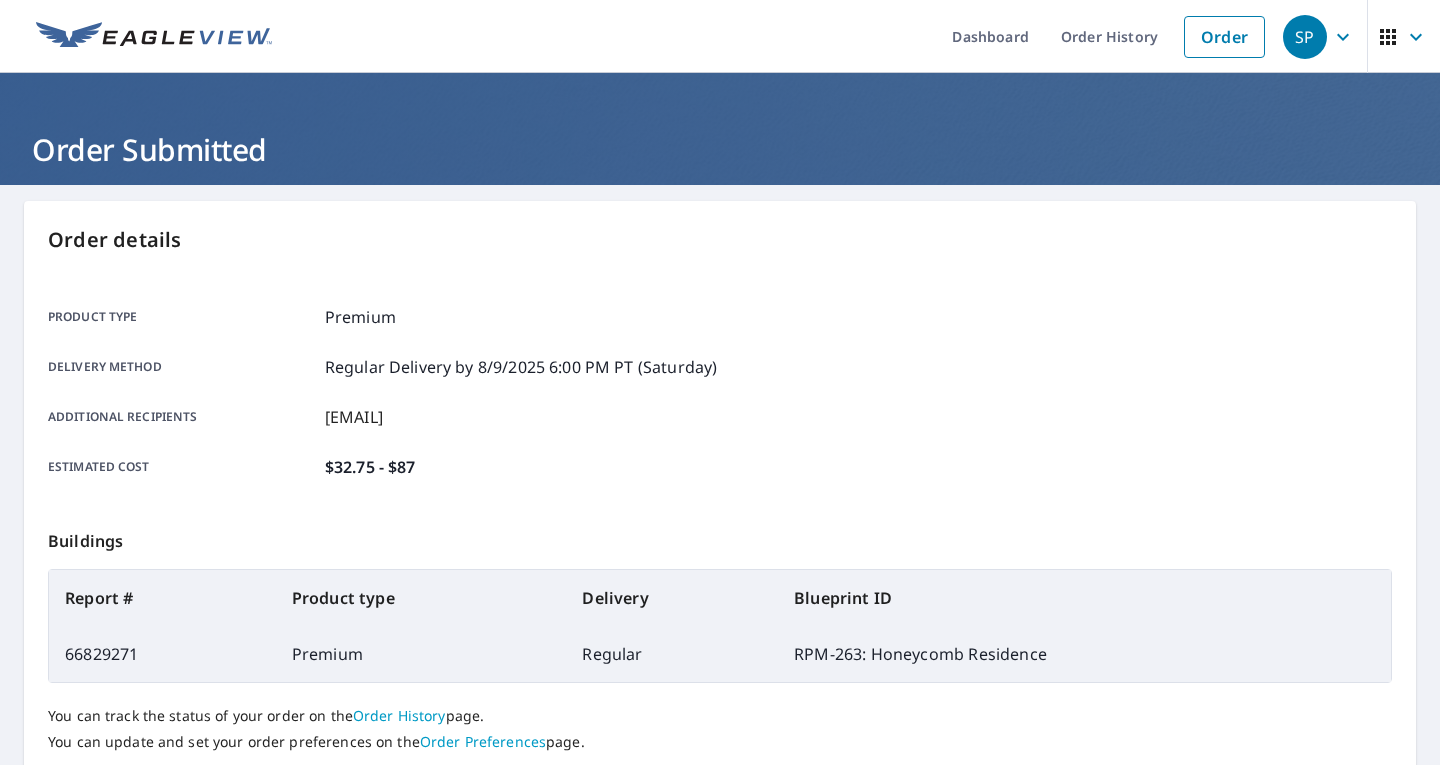 scroll, scrollTop: 161, scrollLeft: 0, axis: vertical 